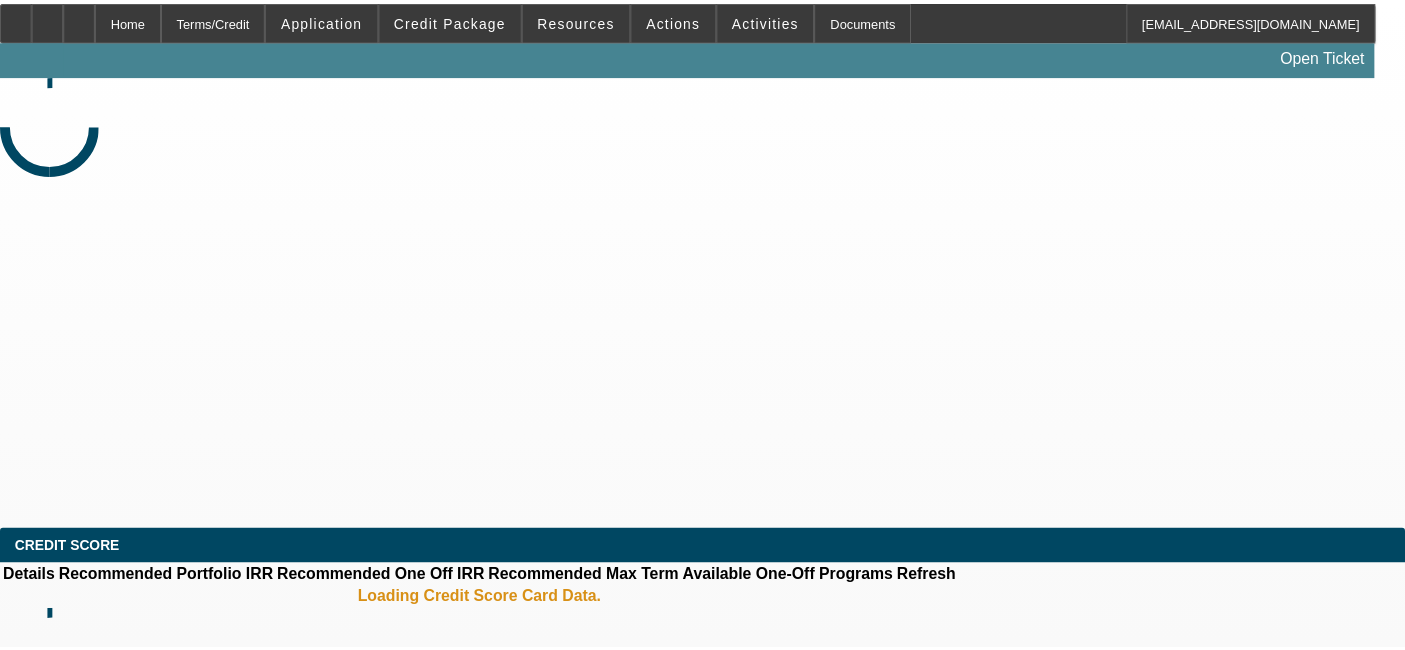 scroll, scrollTop: 0, scrollLeft: 0, axis: both 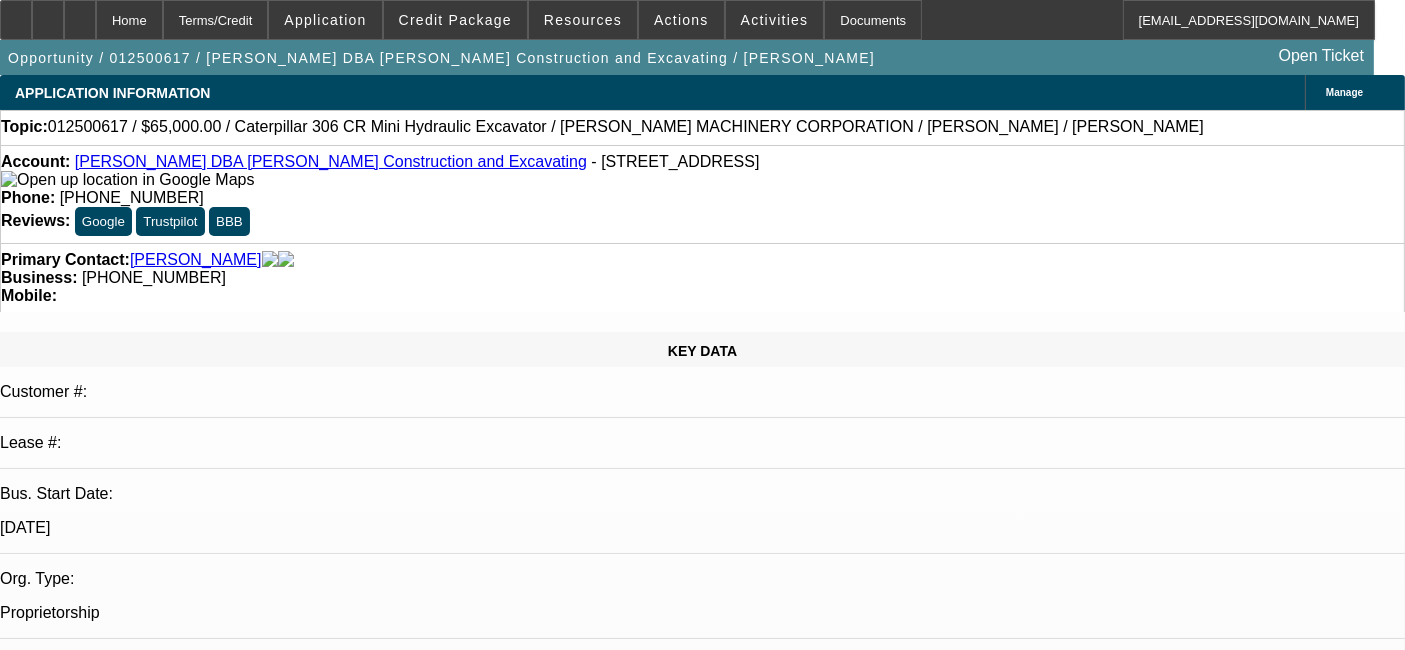 select on "0" 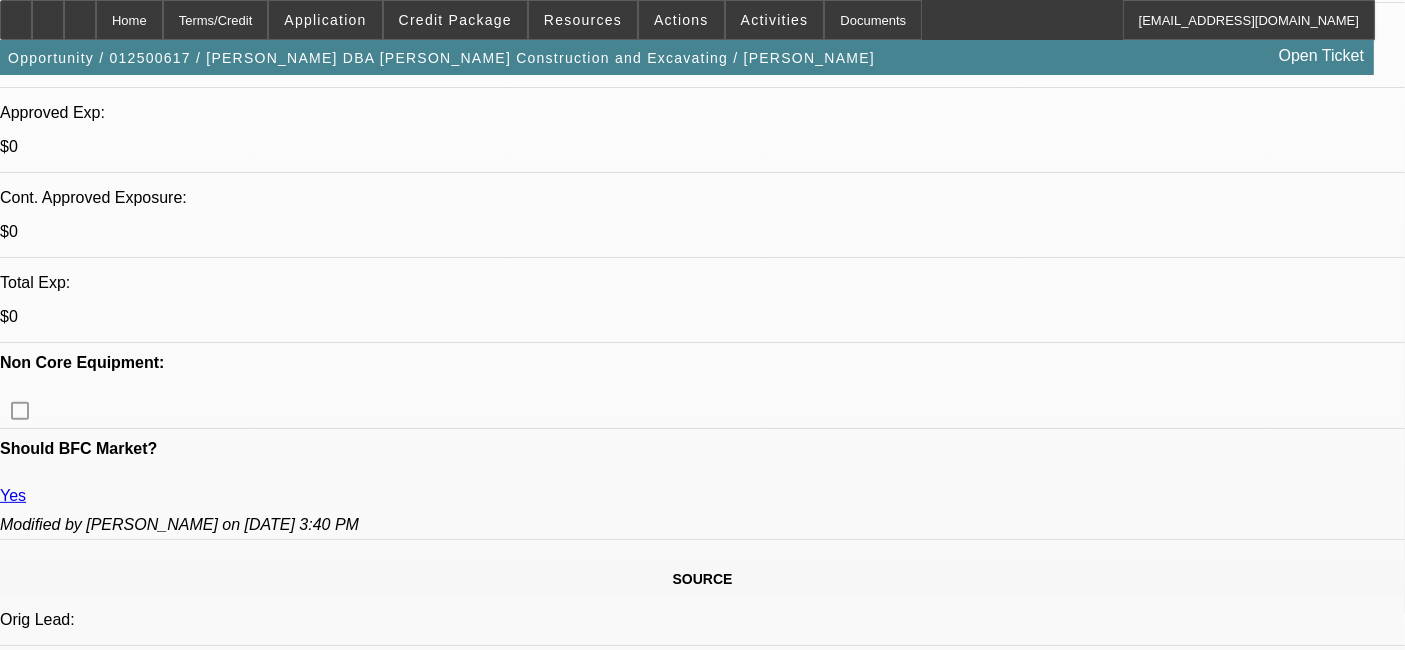 scroll, scrollTop: 686, scrollLeft: 0, axis: vertical 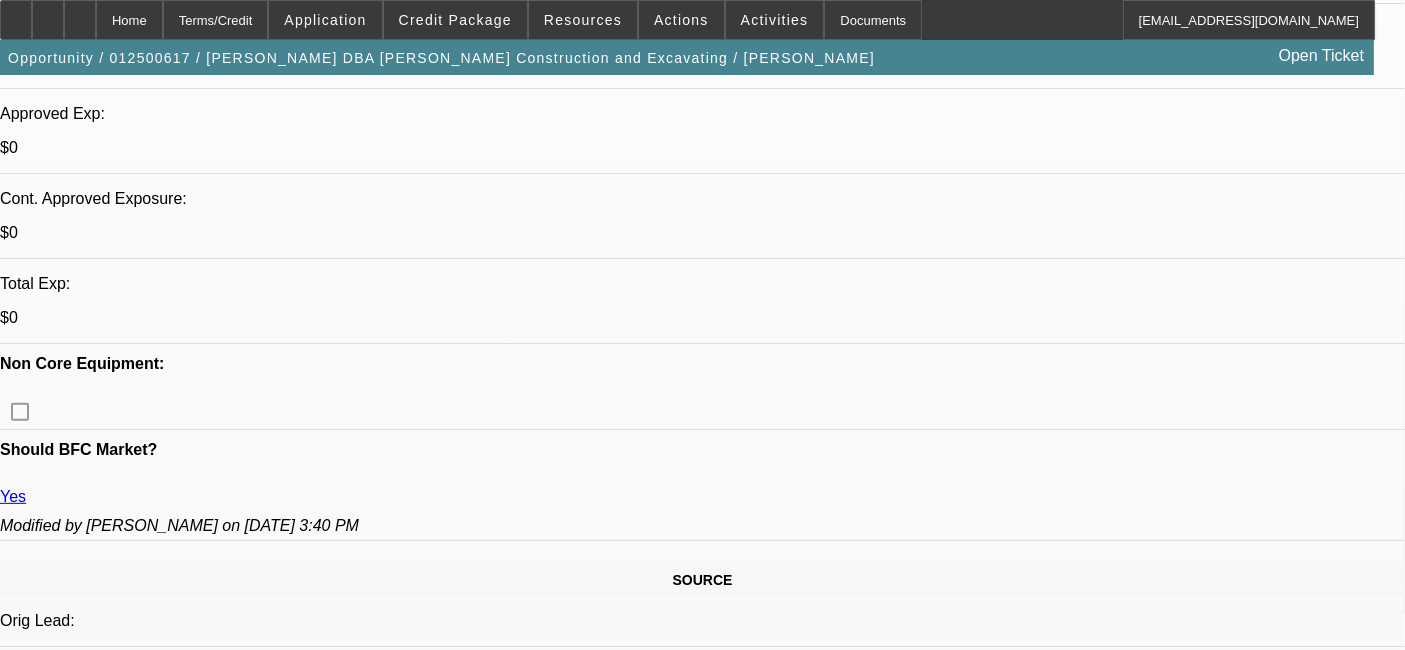 click on "524" at bounding box center (498, 2315) 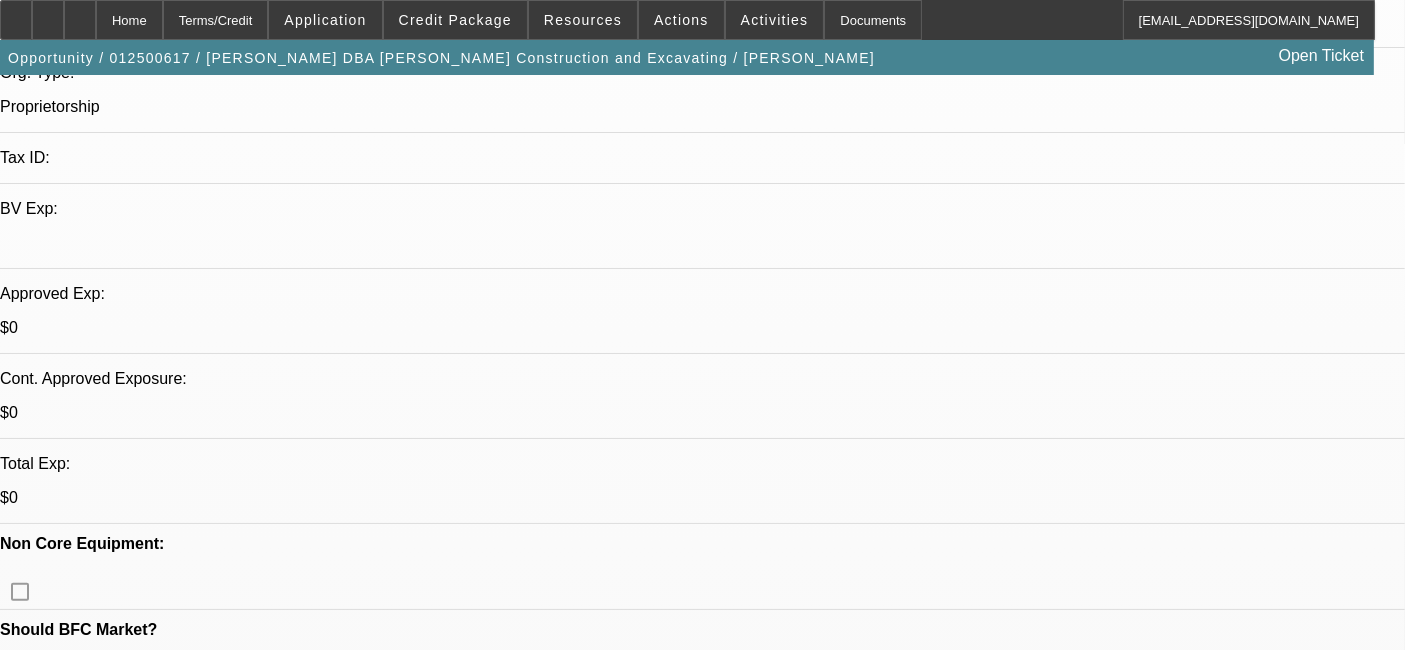 scroll, scrollTop: 0, scrollLeft: 0, axis: both 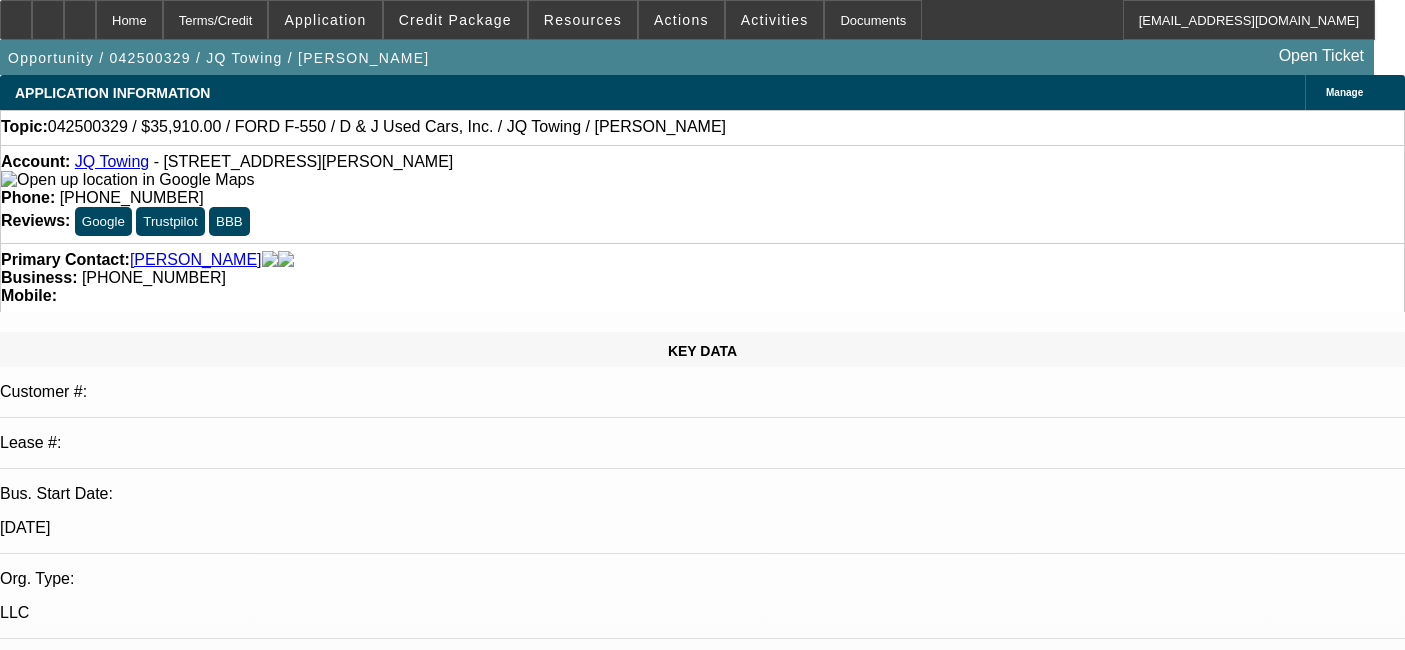 select on "0.1" 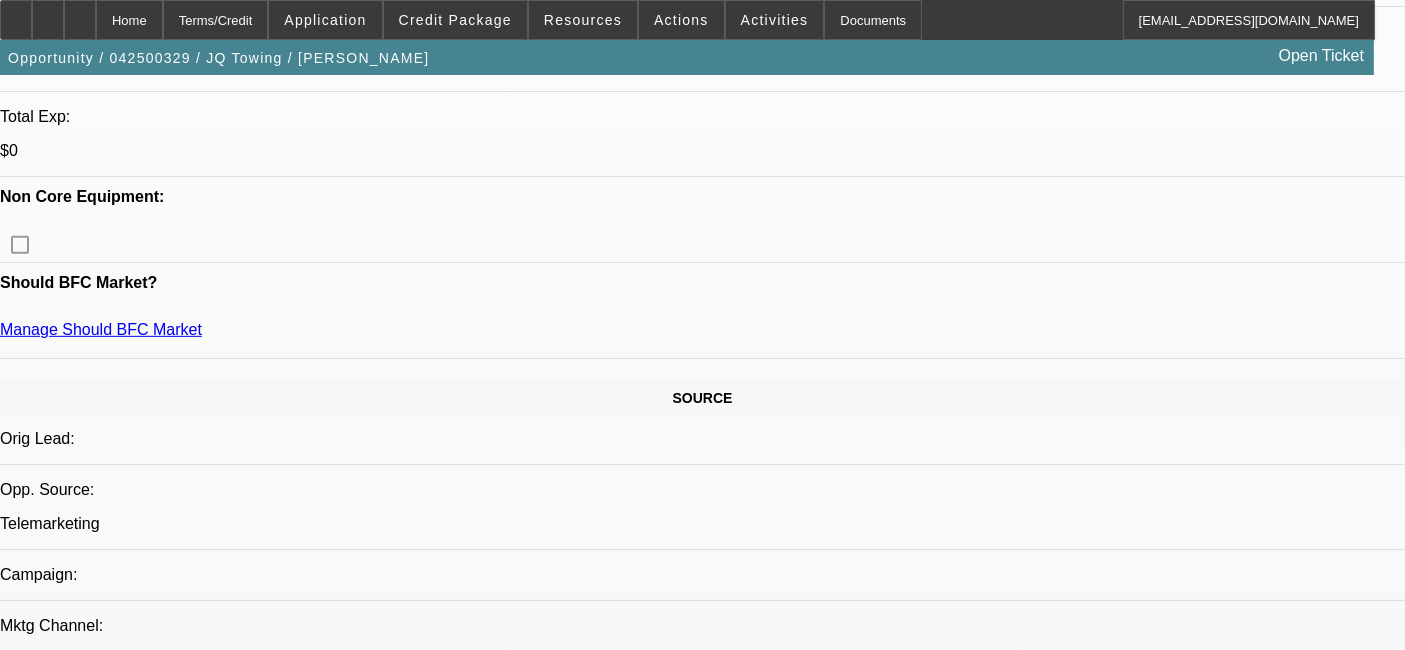 scroll, scrollTop: 1066, scrollLeft: 0, axis: vertical 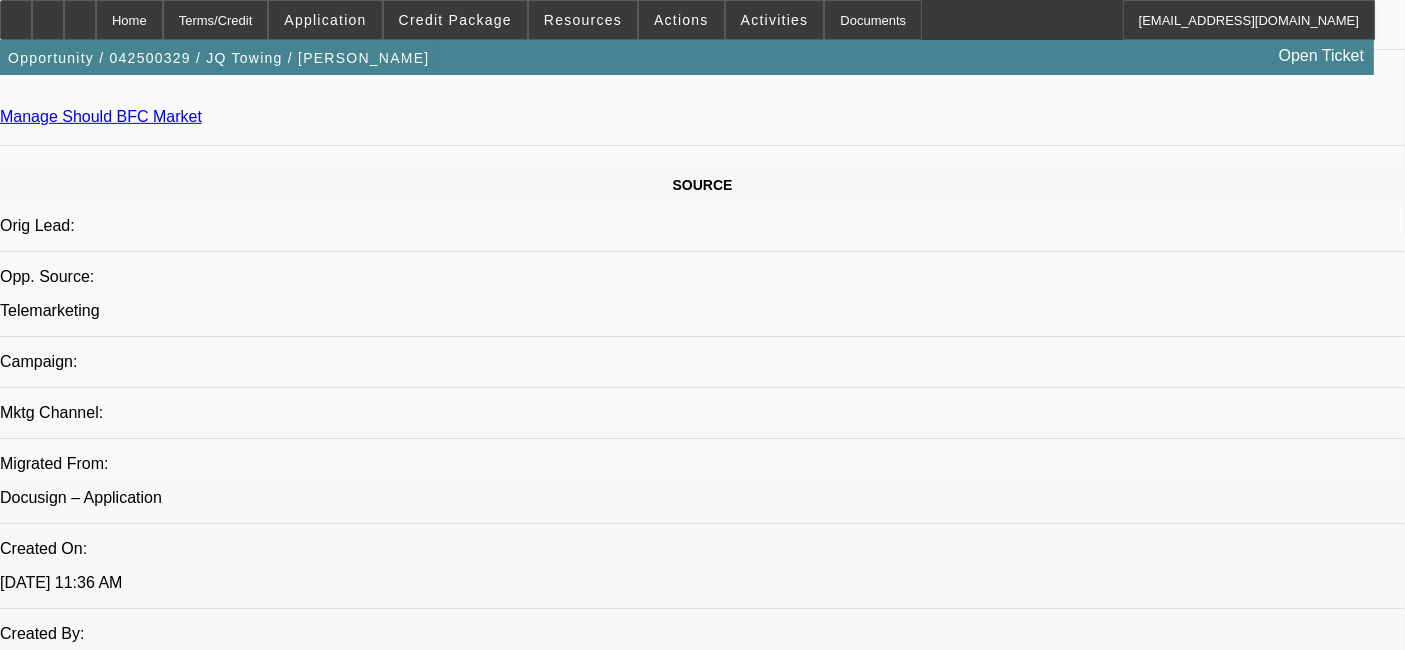click on "643" at bounding box center (453, 2188) 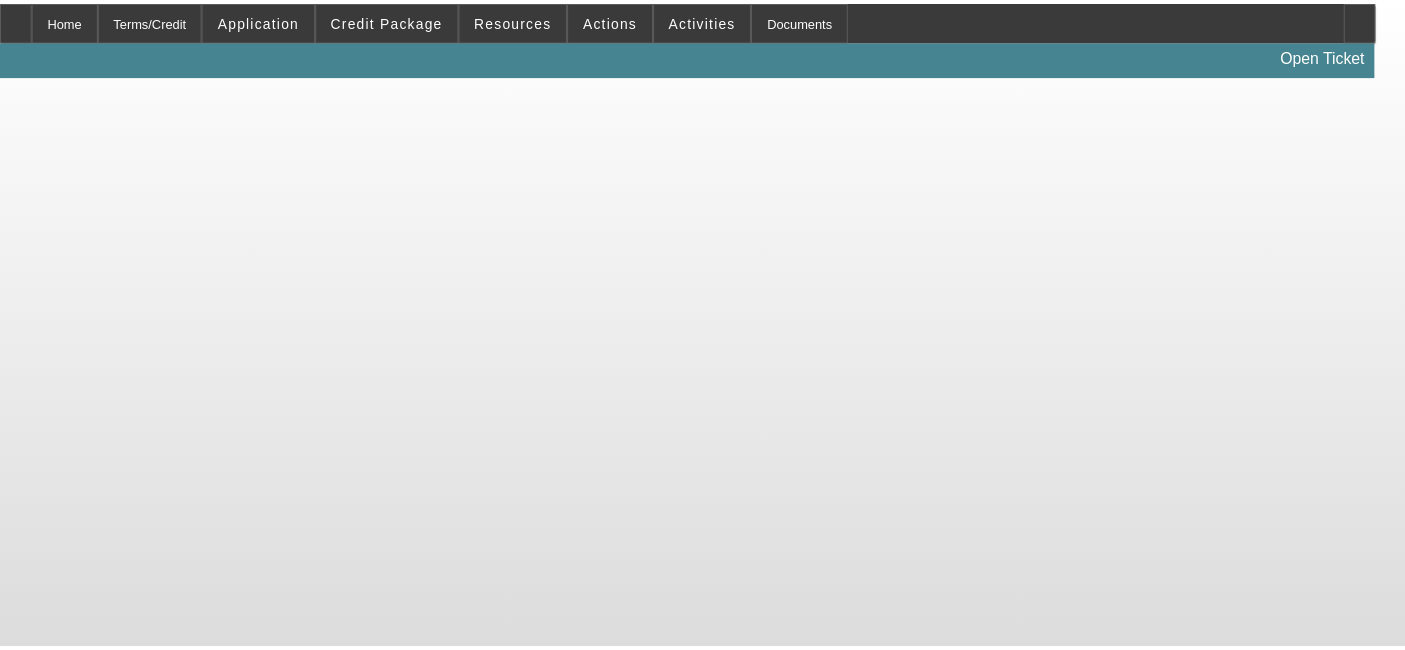 scroll, scrollTop: 0, scrollLeft: 0, axis: both 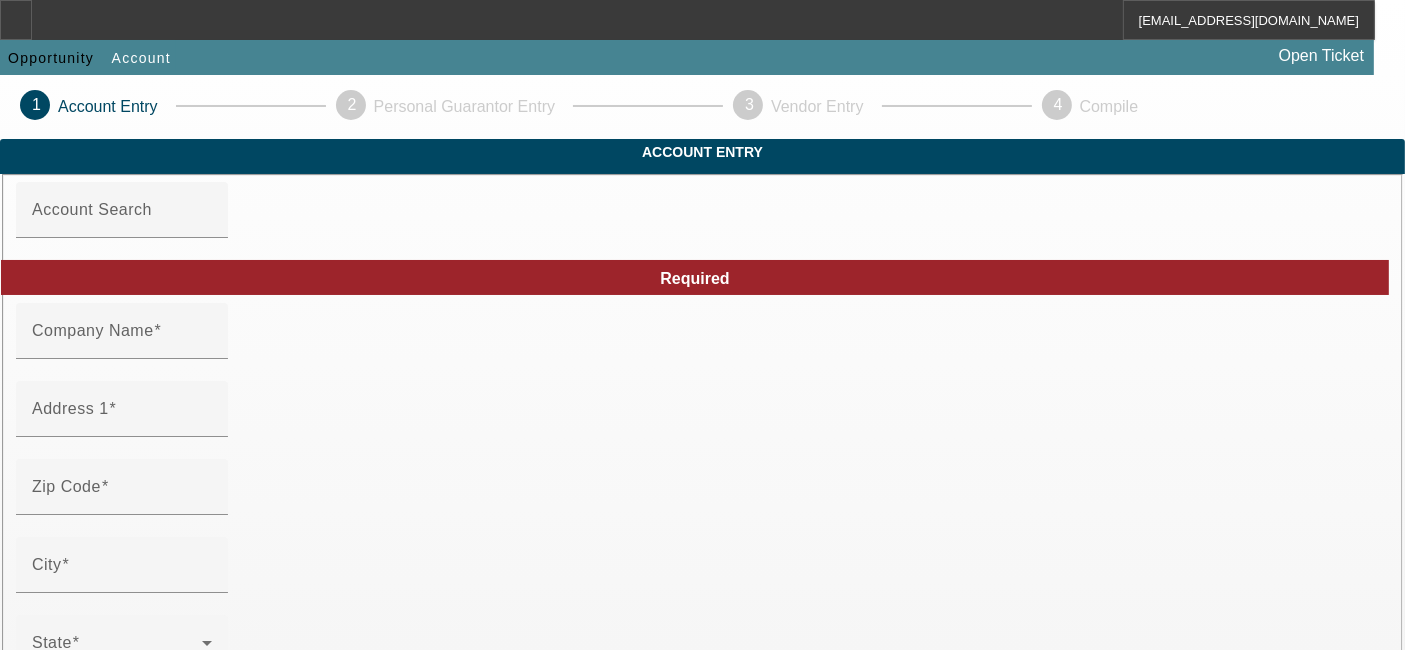 type on "[PERSON_NAME]" 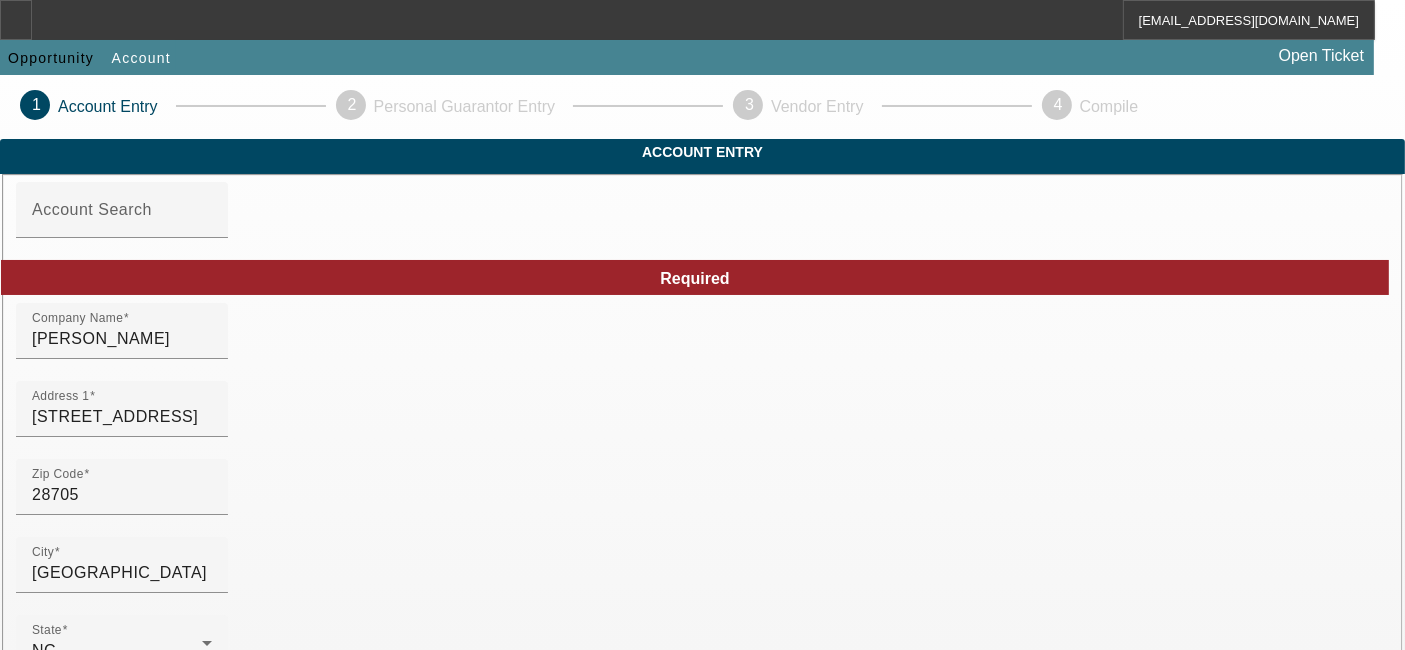 scroll, scrollTop: 608, scrollLeft: 0, axis: vertical 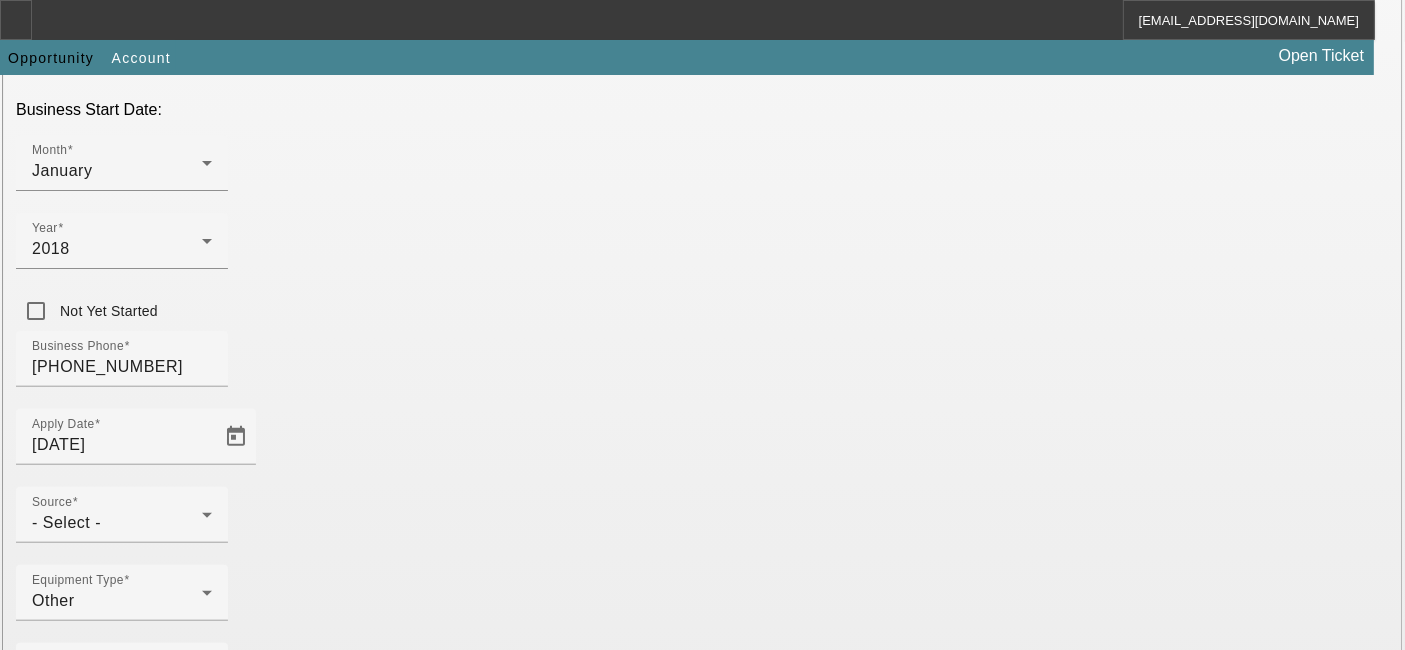 click on "Submit" at bounding box center (28, 1920) 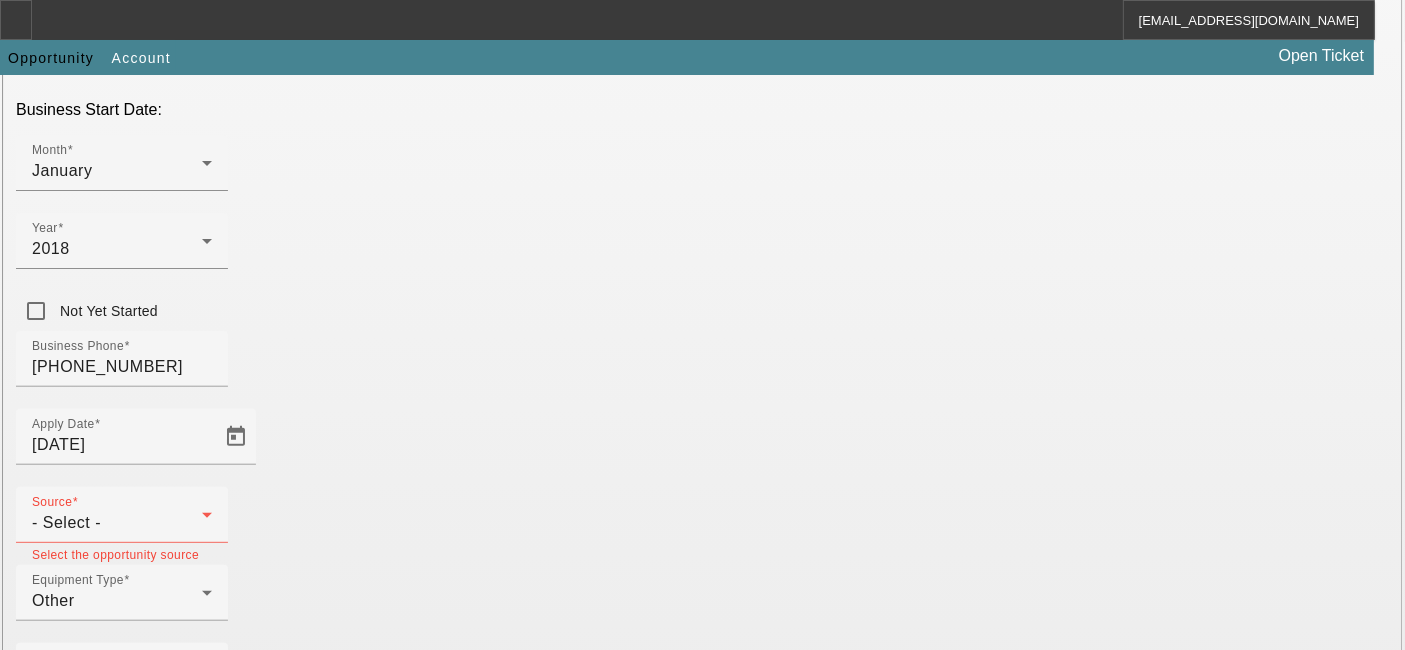 click on "Select the opportunity source" at bounding box center (122, 554) 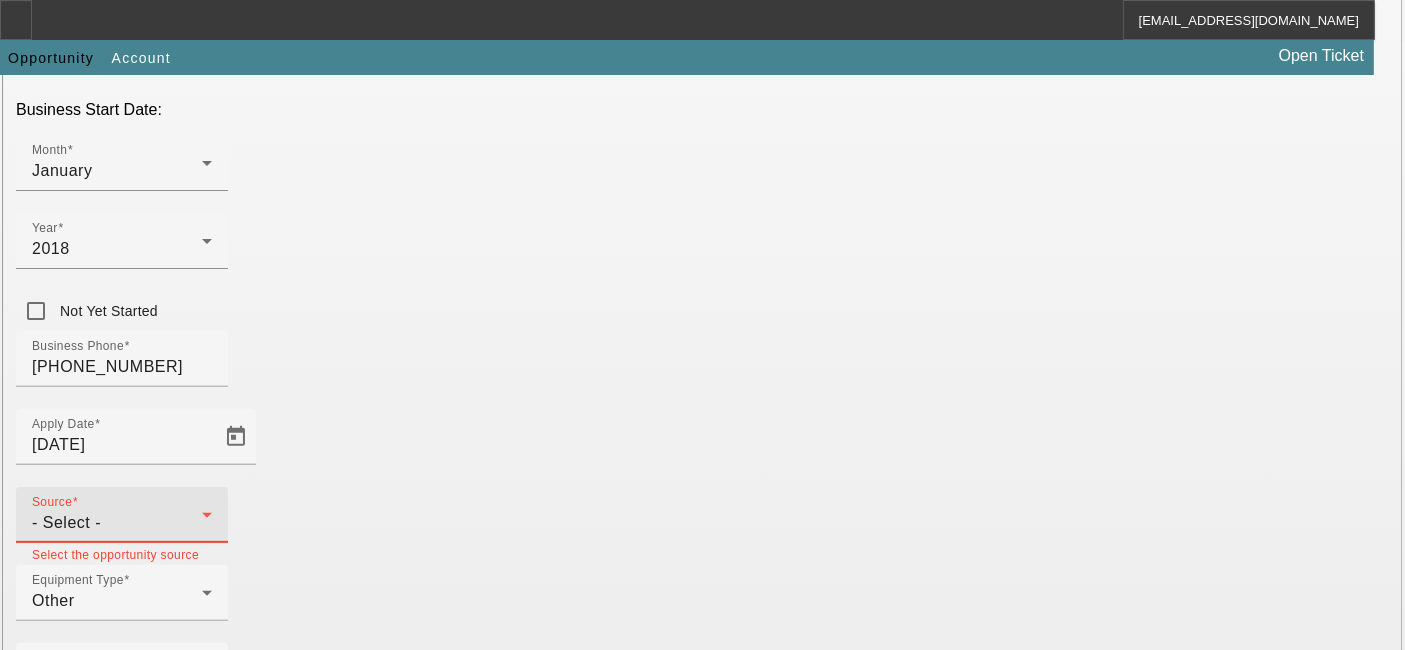 click on "- Select -" at bounding box center (117, 523) 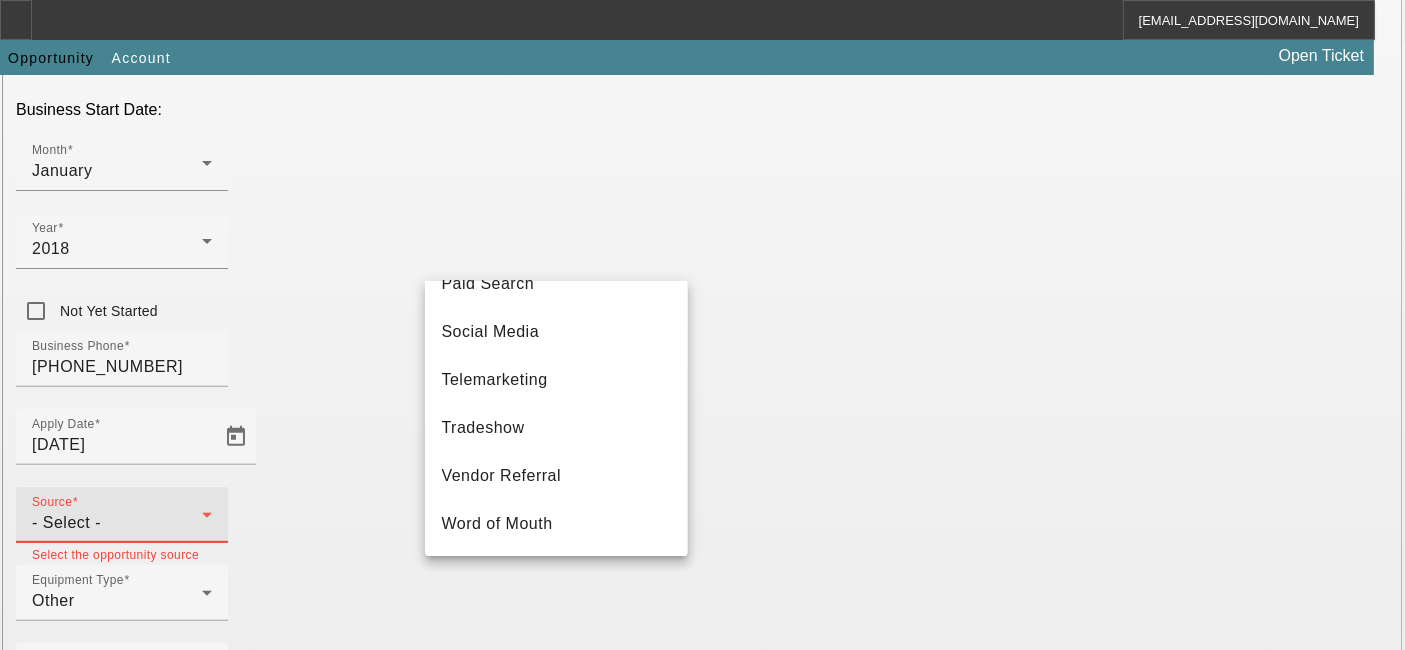 scroll, scrollTop: 711, scrollLeft: 0, axis: vertical 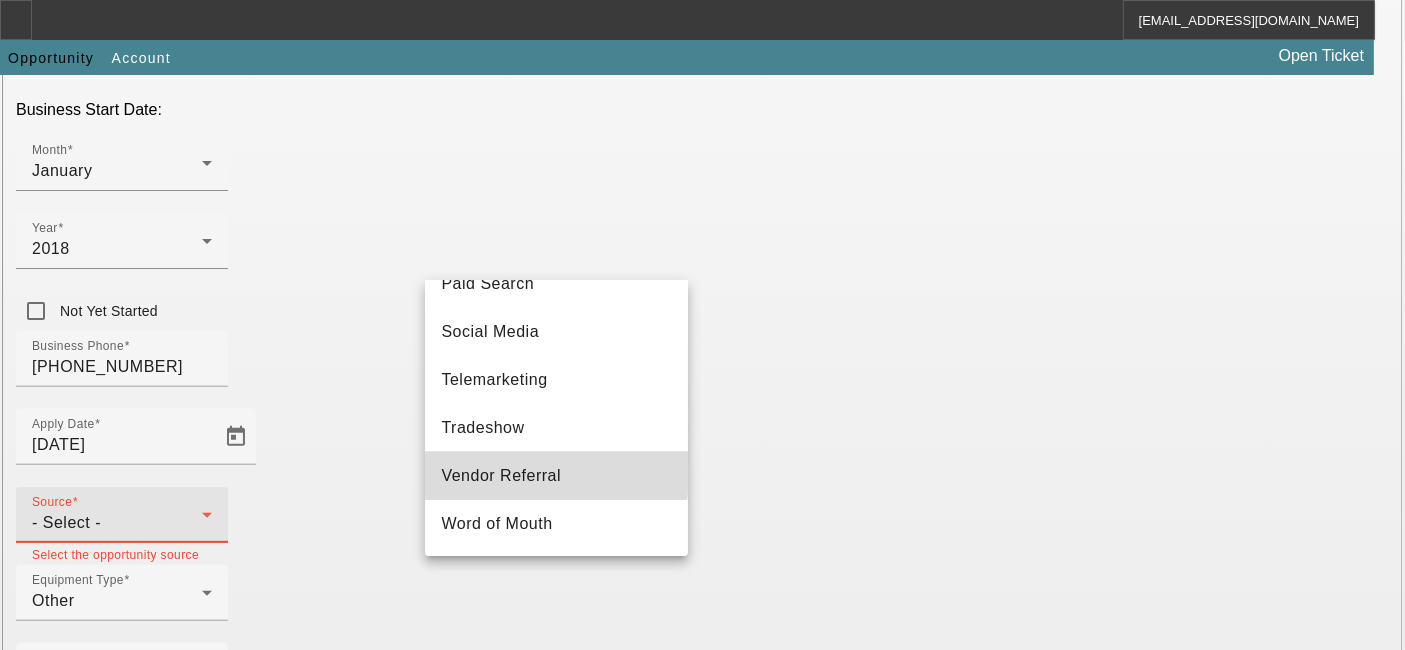 click on "Vendor Referral" at bounding box center [501, 476] 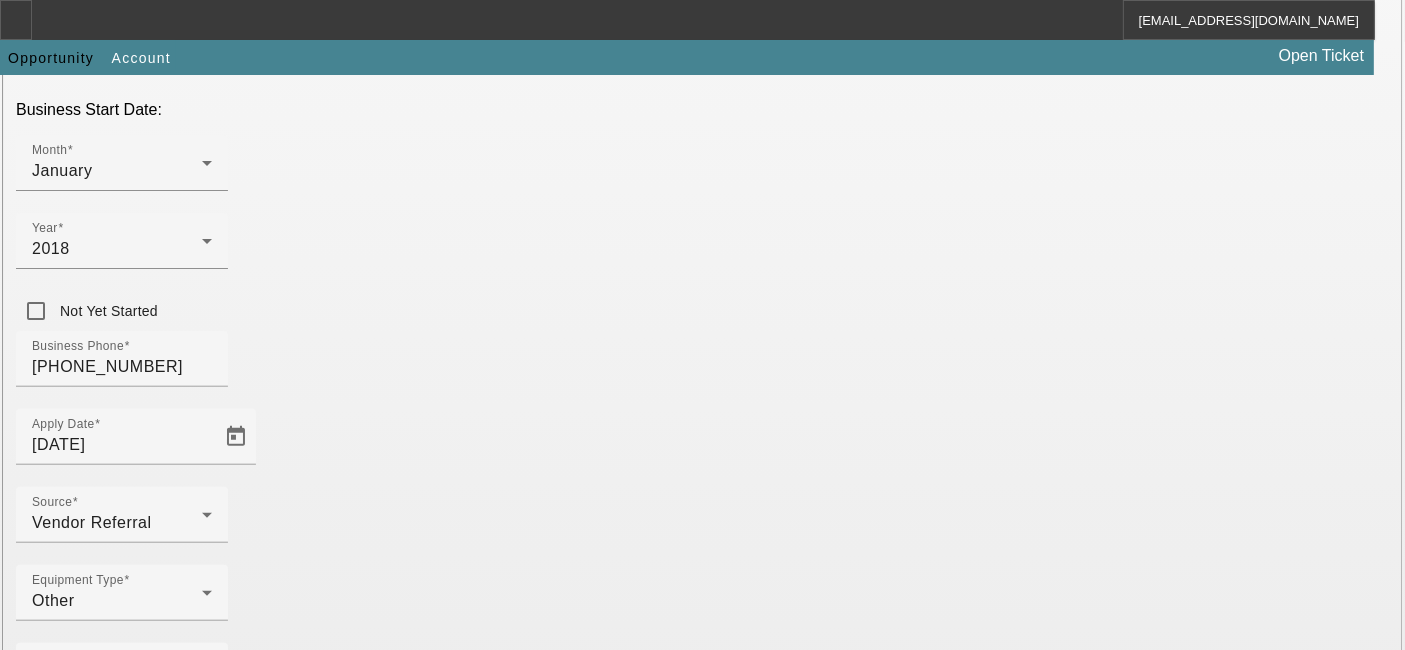 click on "Submit" at bounding box center (28, 1920) 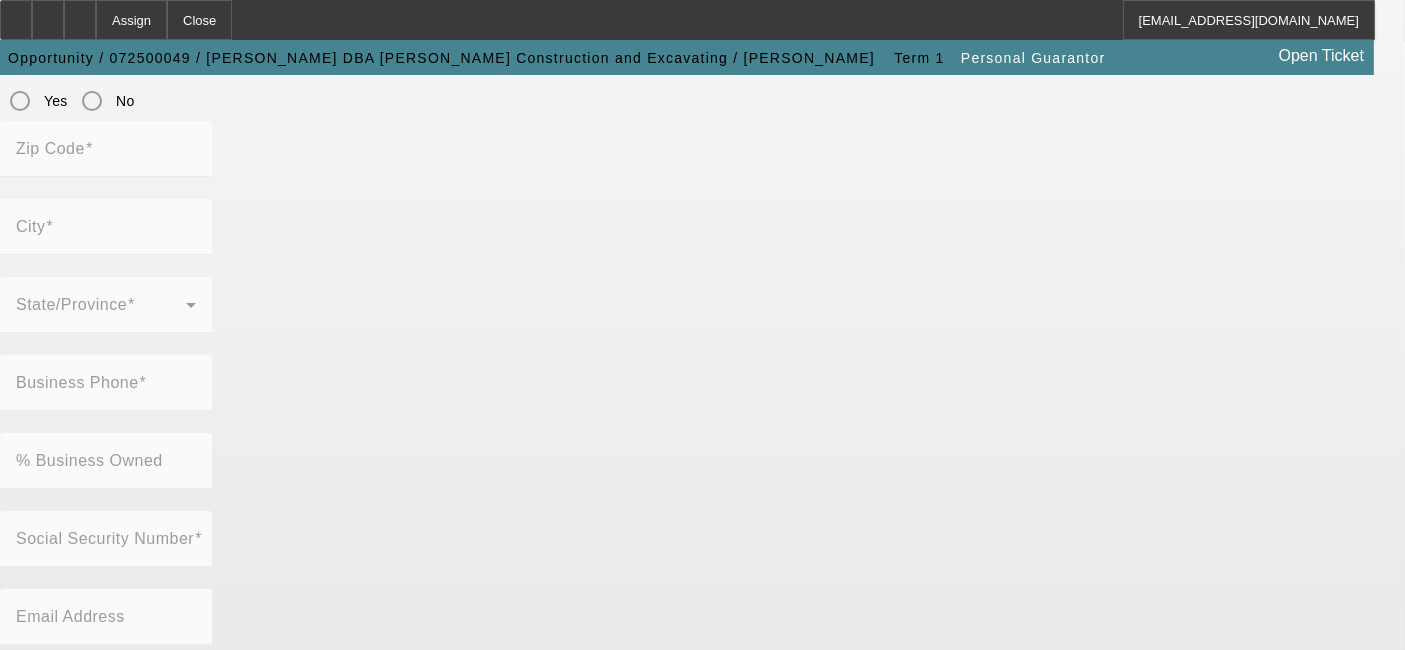 scroll, scrollTop: 325, scrollLeft: 0, axis: vertical 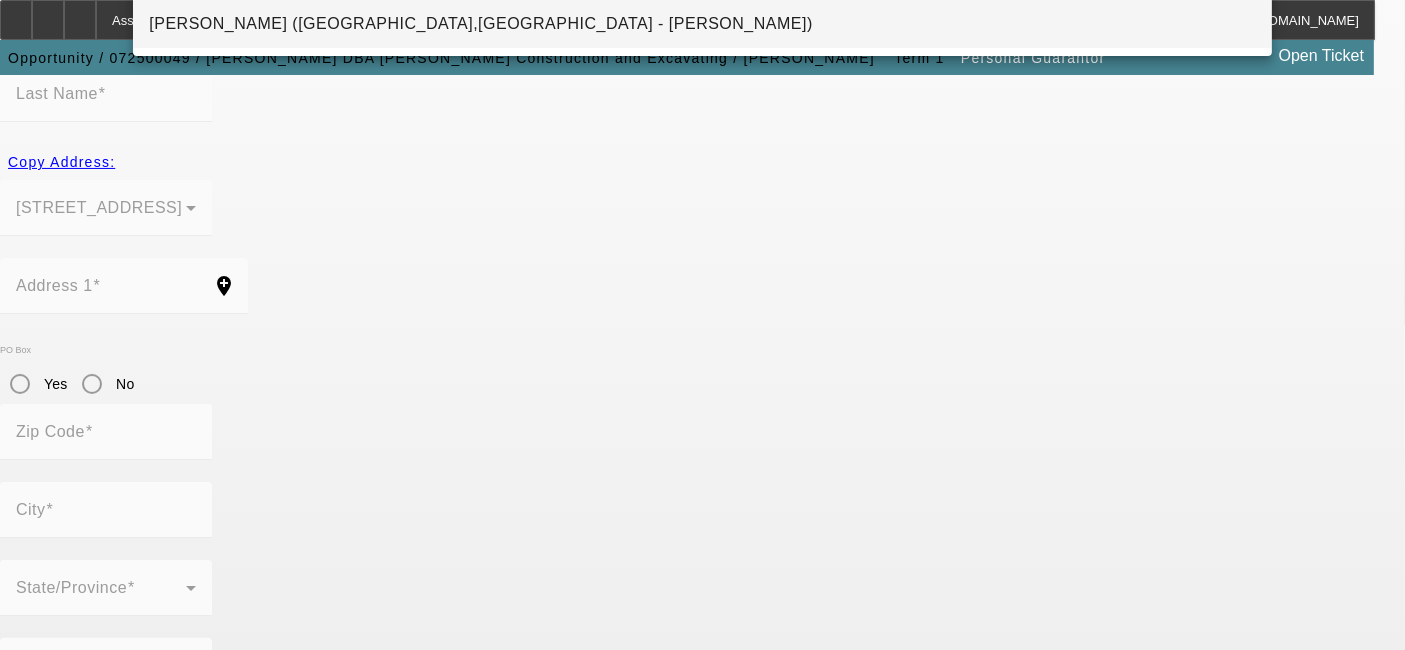 click on "Hopson, Adam (Bakersville,NC - Jeffery Adam Hopson)" at bounding box center (702, 24) 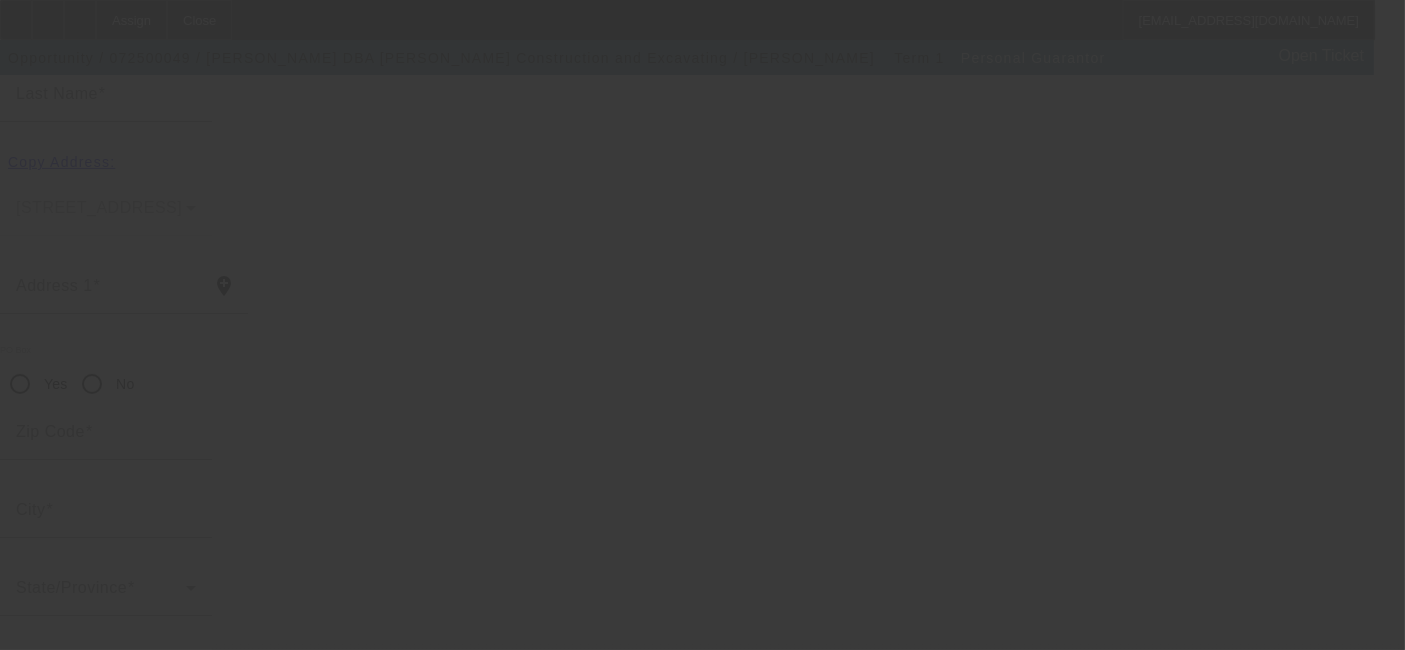 scroll, scrollTop: 0, scrollLeft: 0, axis: both 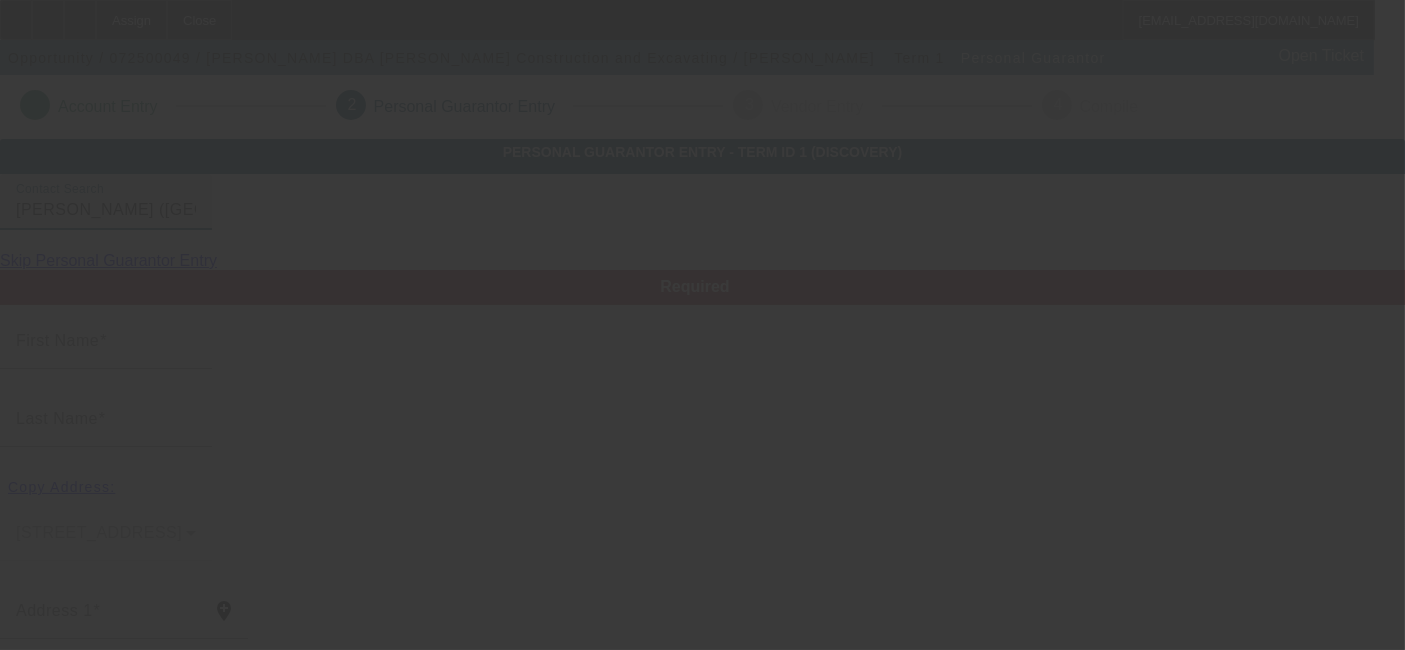 type on "Adam" 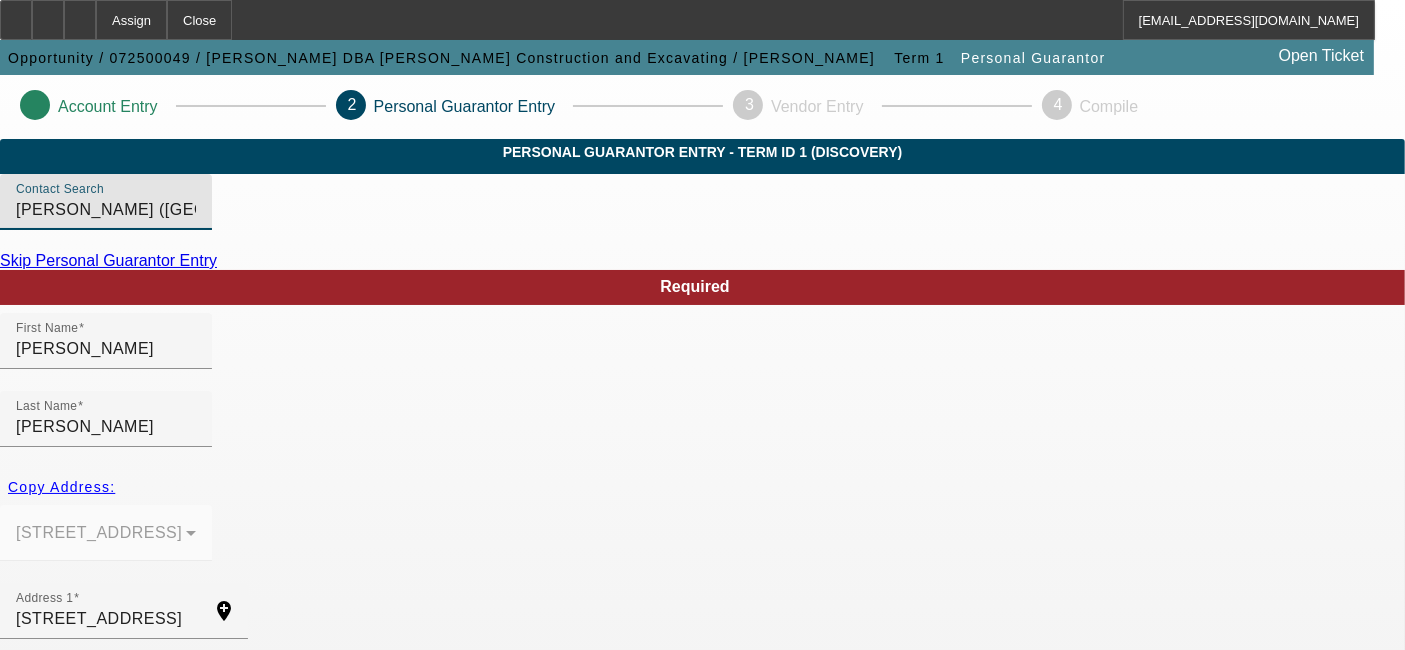 scroll, scrollTop: 325, scrollLeft: 0, axis: vertical 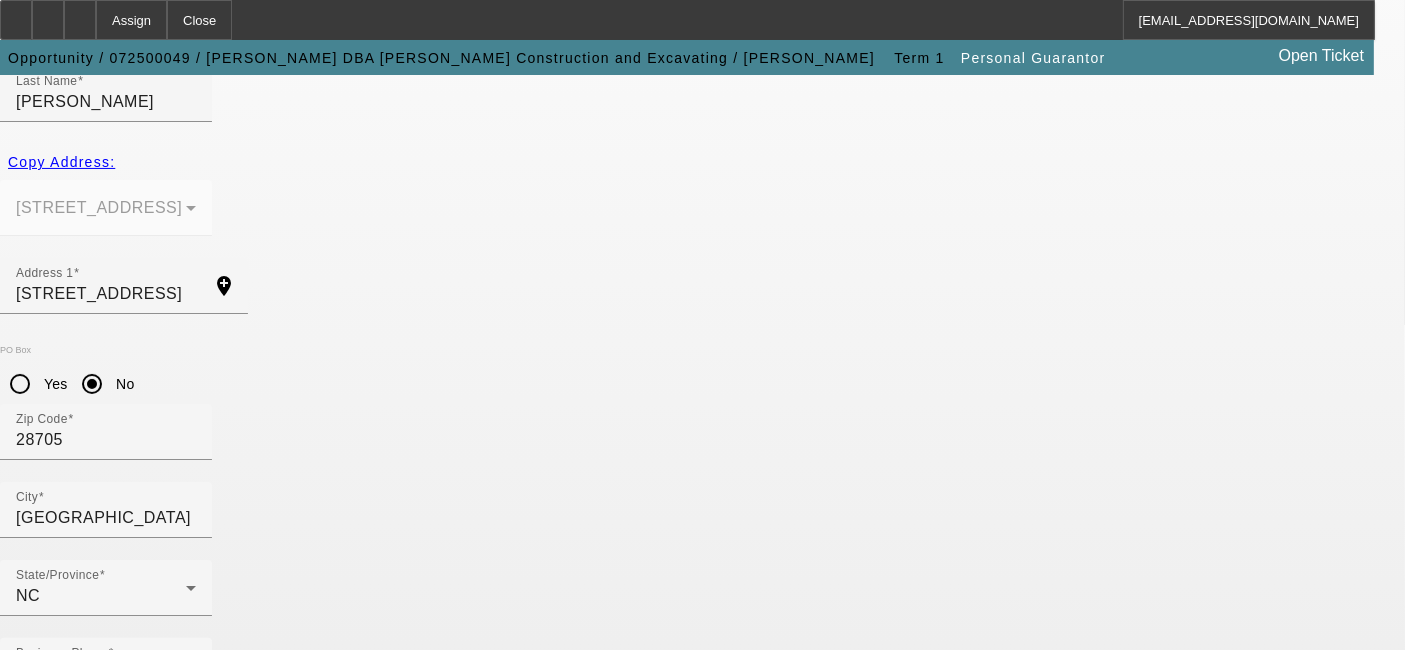 click on "Submit" at bounding box center [28, 1783] 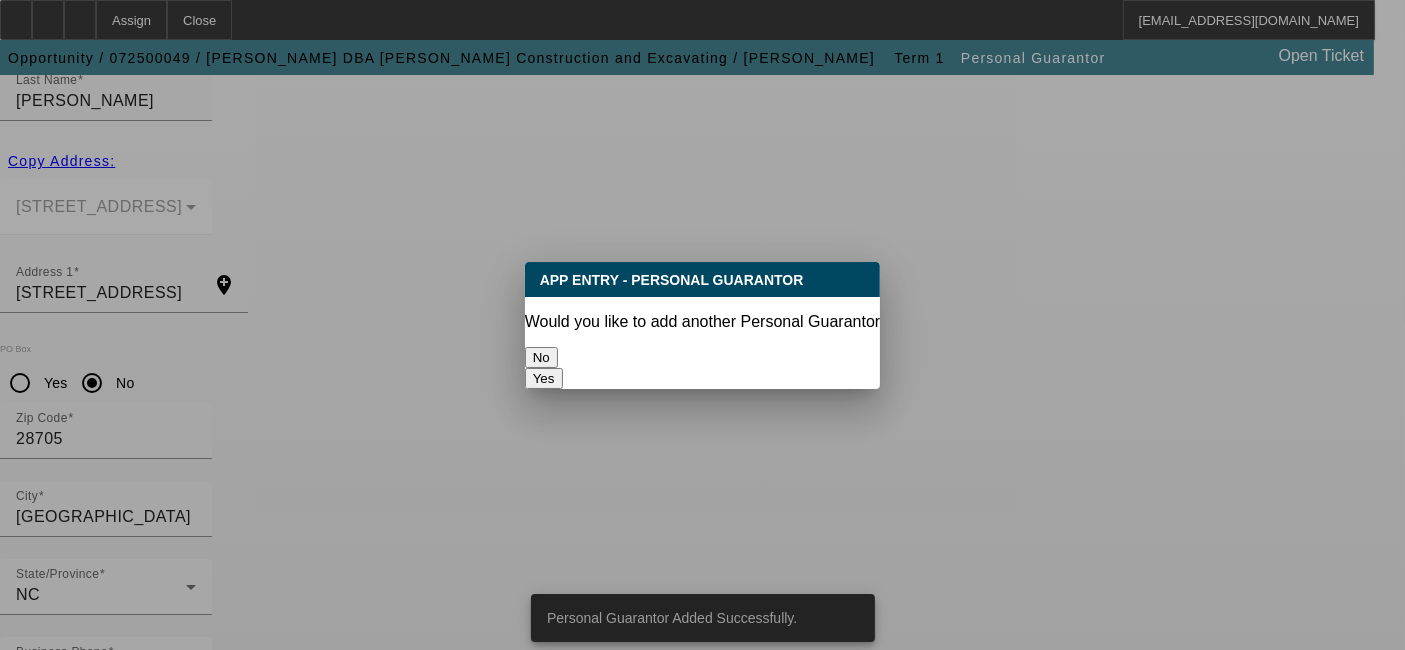 scroll, scrollTop: 0, scrollLeft: 0, axis: both 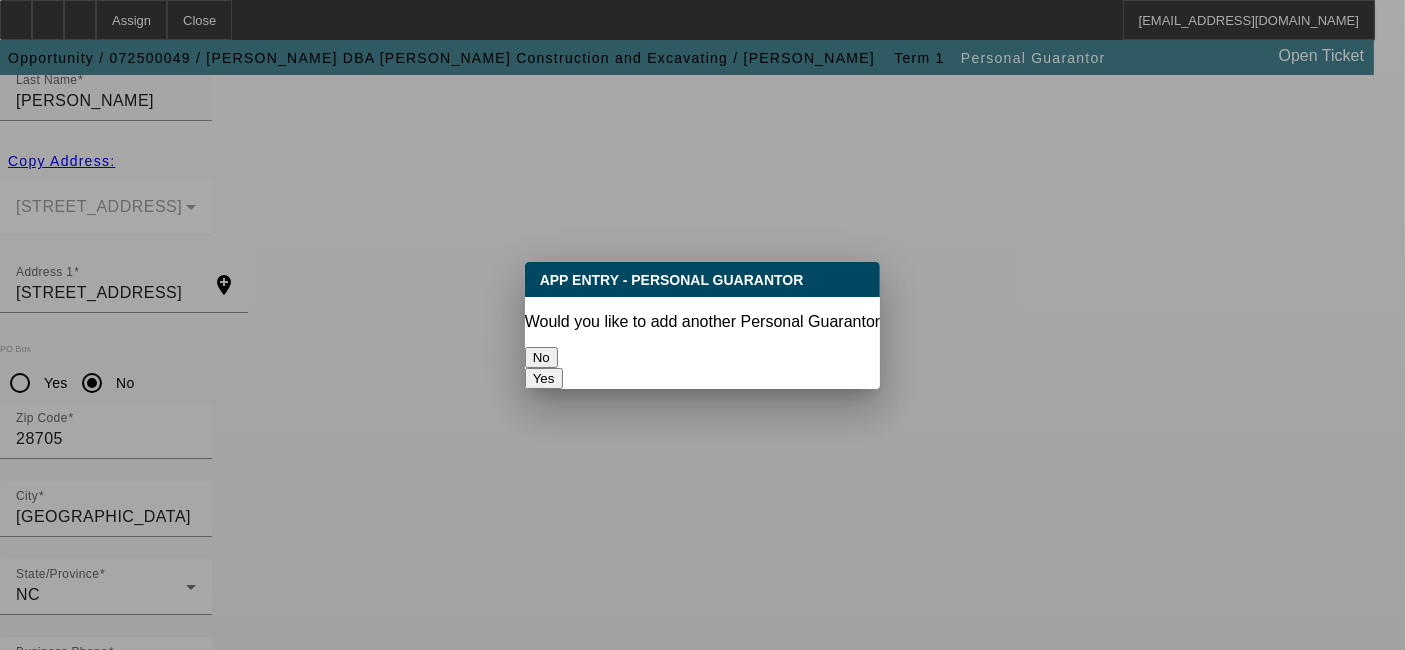 click on "No" at bounding box center [541, 357] 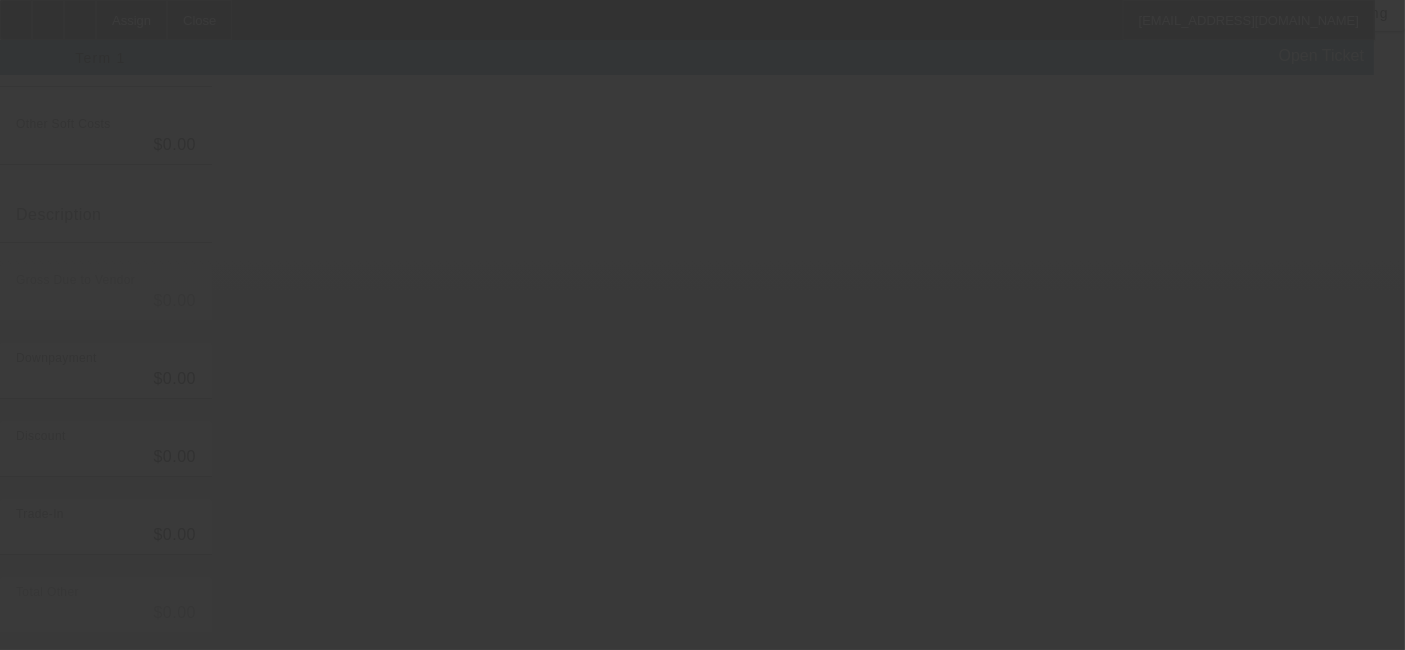 scroll, scrollTop: 325, scrollLeft: 0, axis: vertical 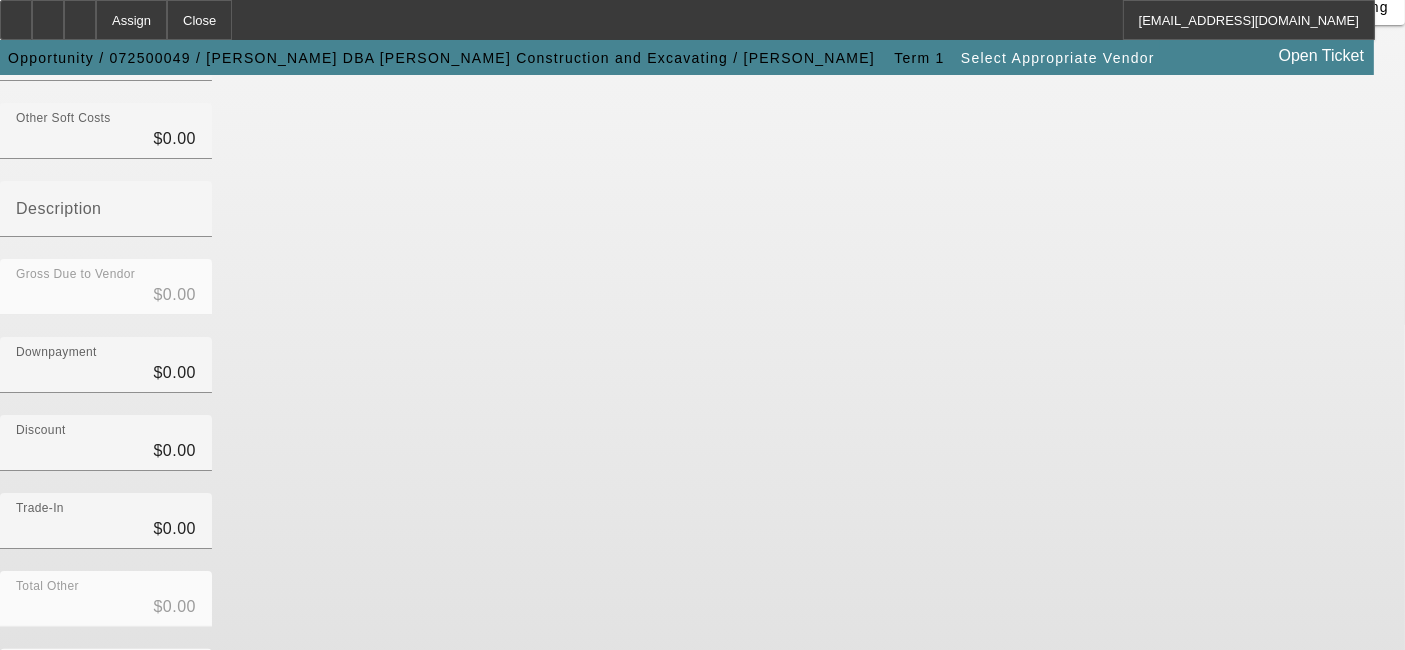 drag, startPoint x: 587, startPoint y: 341, endPoint x: 572, endPoint y: 304, distance: 39.92493 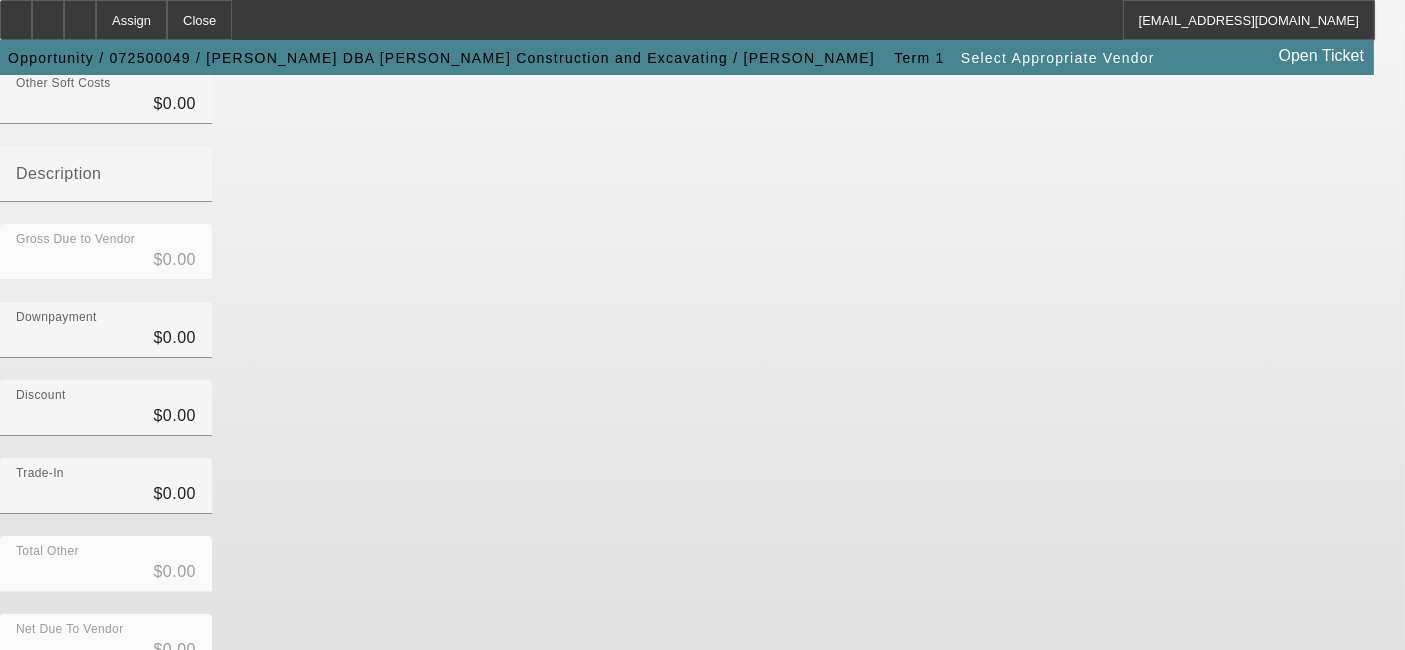 click on "Submit" at bounding box center (28, 702) 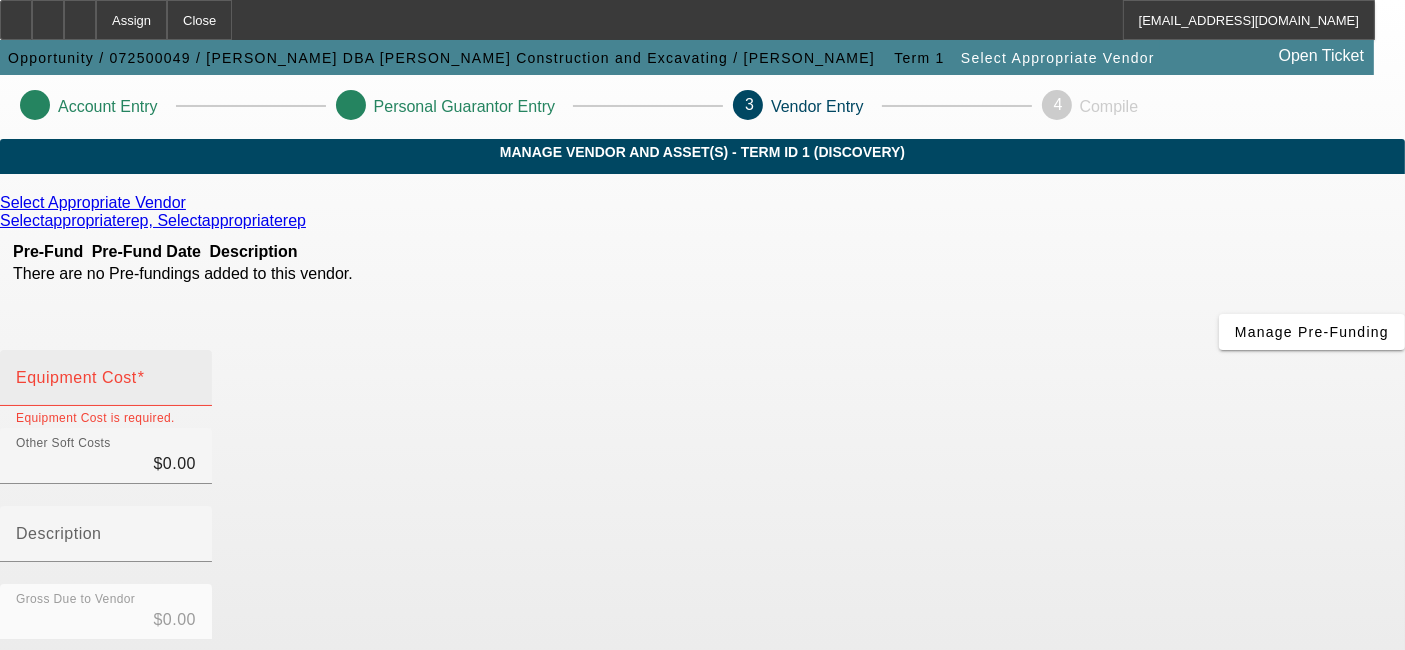 click on "Equipment Cost" at bounding box center (106, 378) 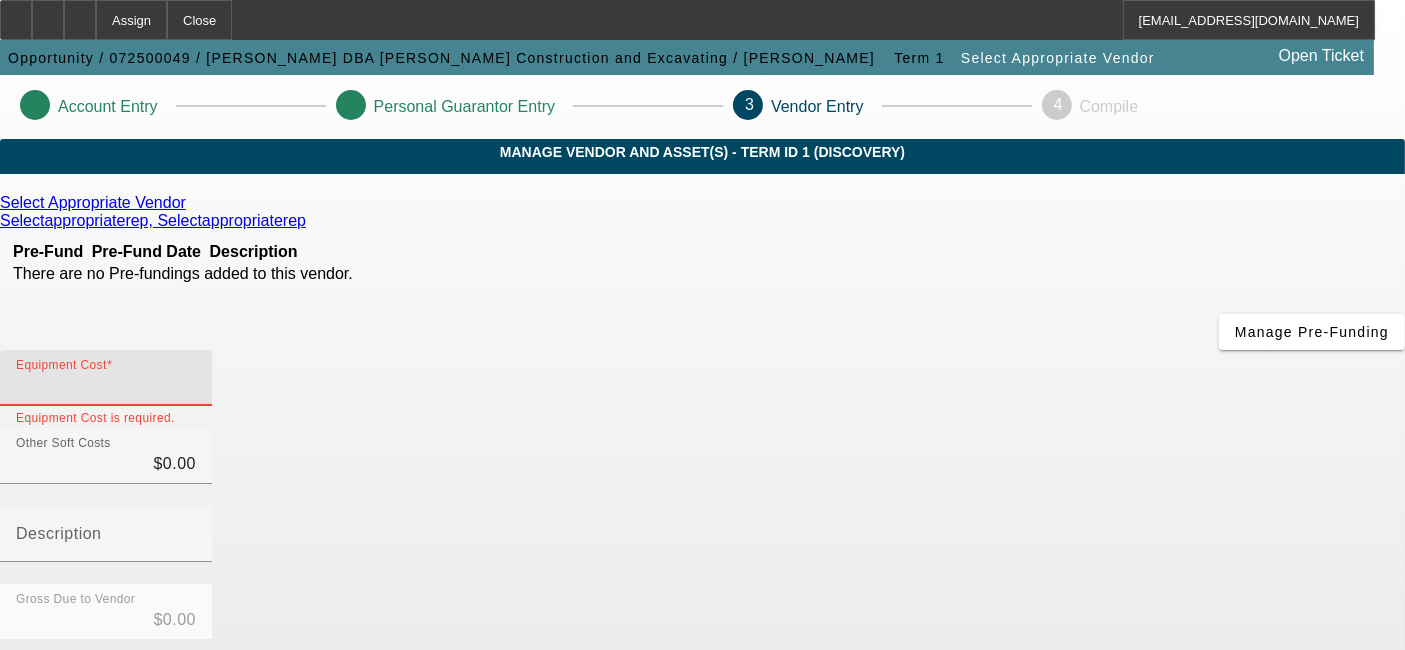 type on "5" 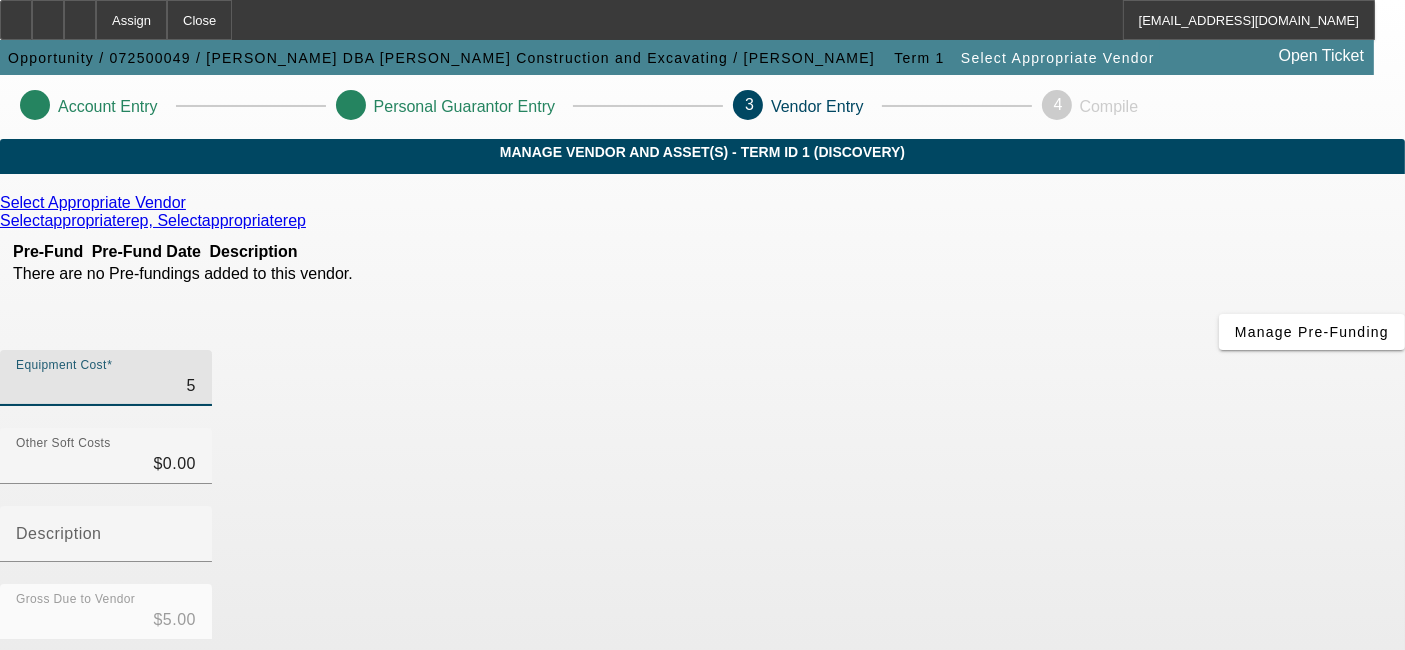 type on "50" 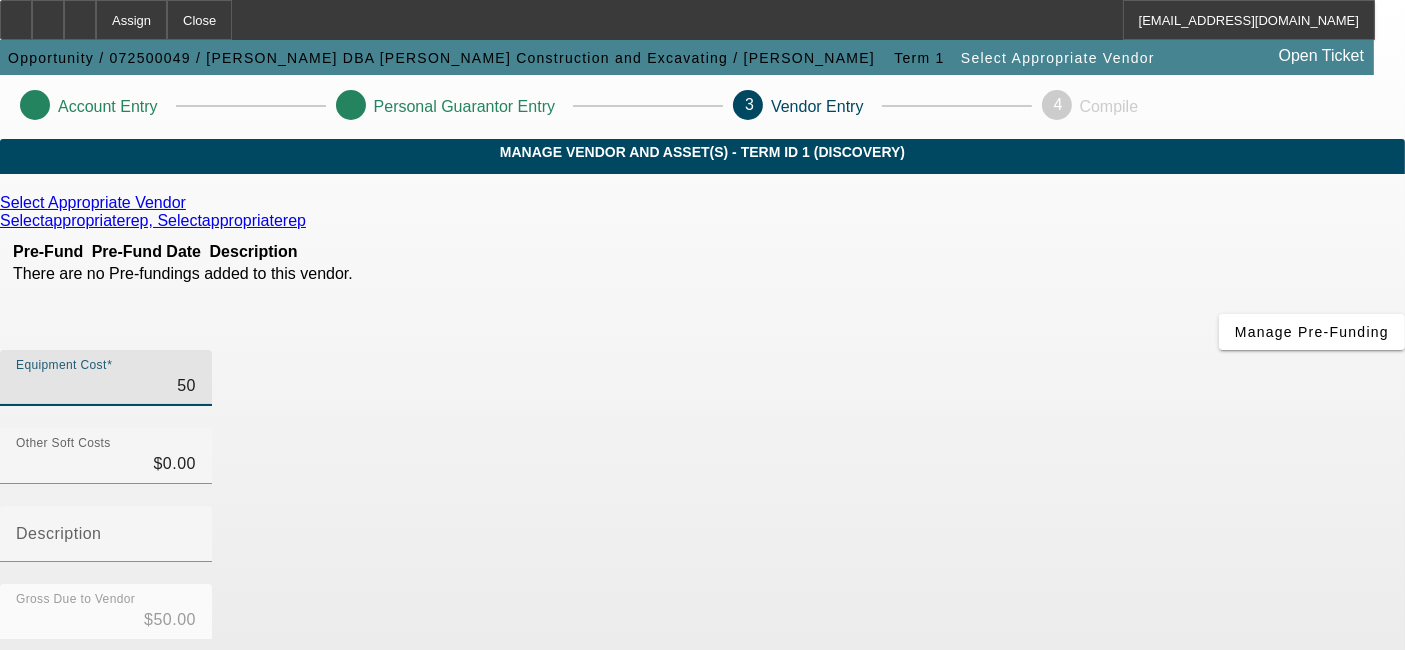 type on "500" 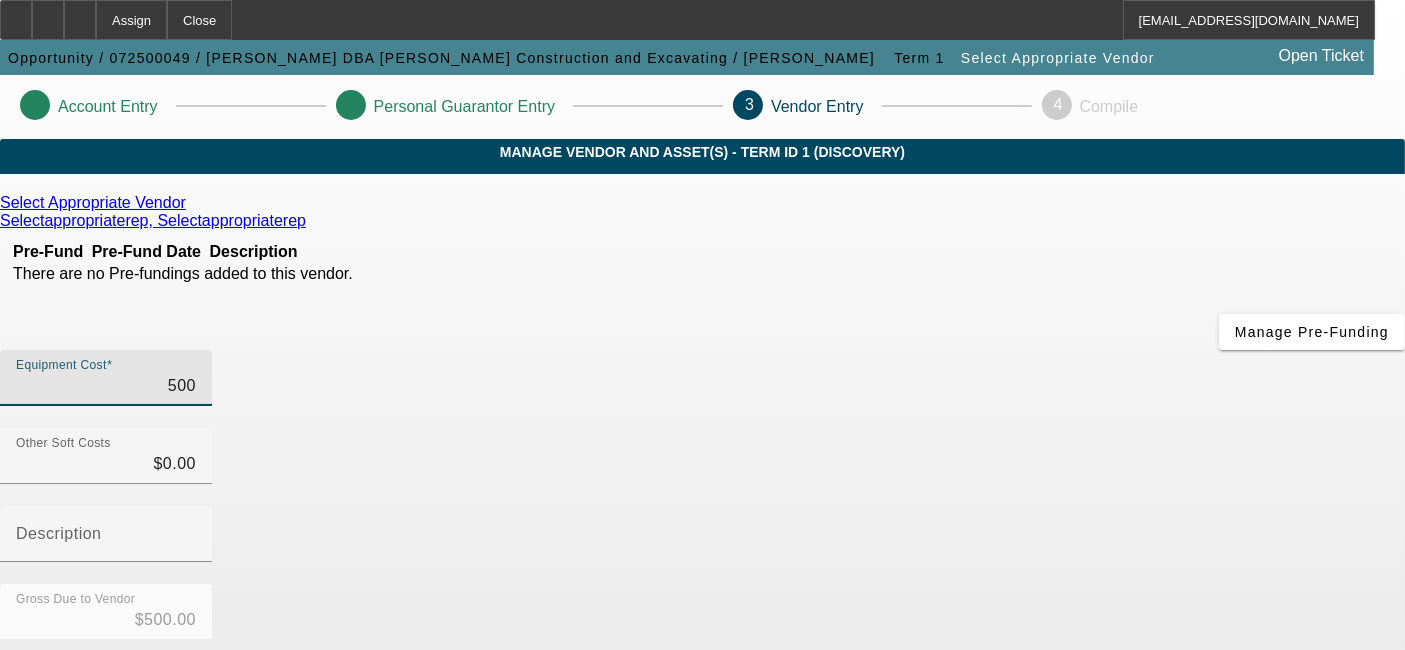 type on "5000" 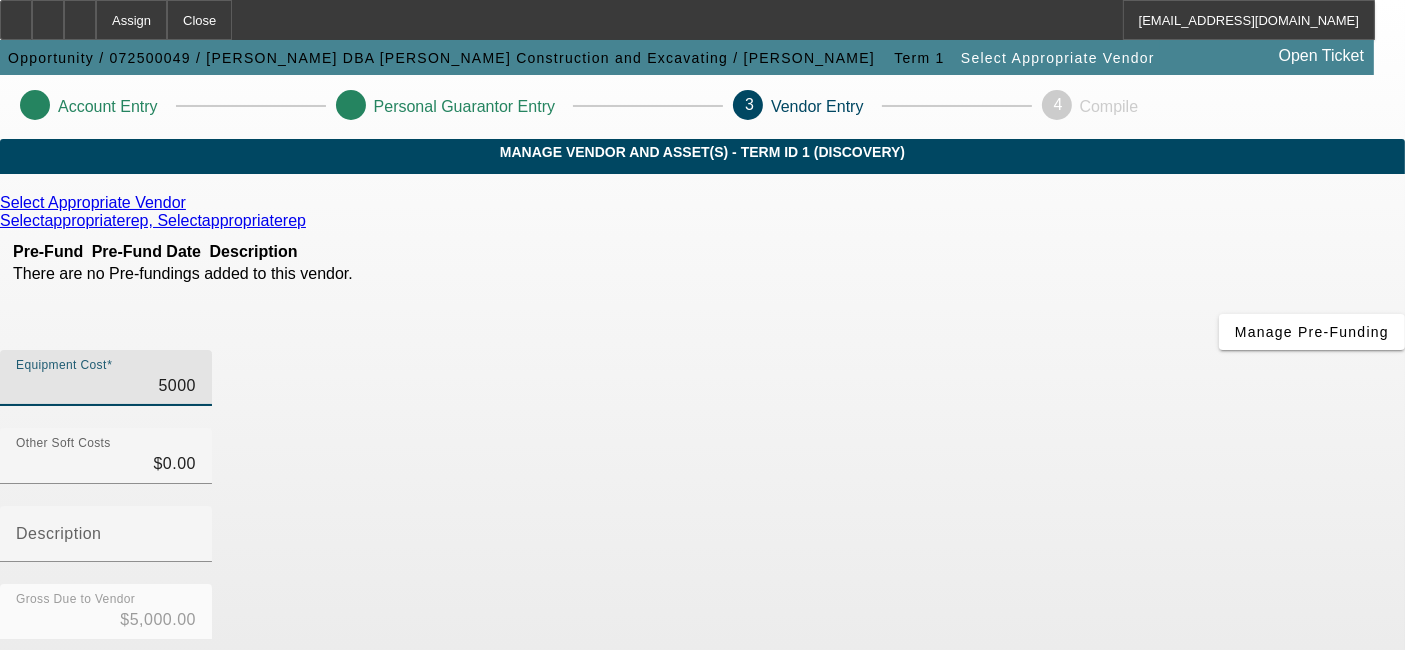 type on "50000" 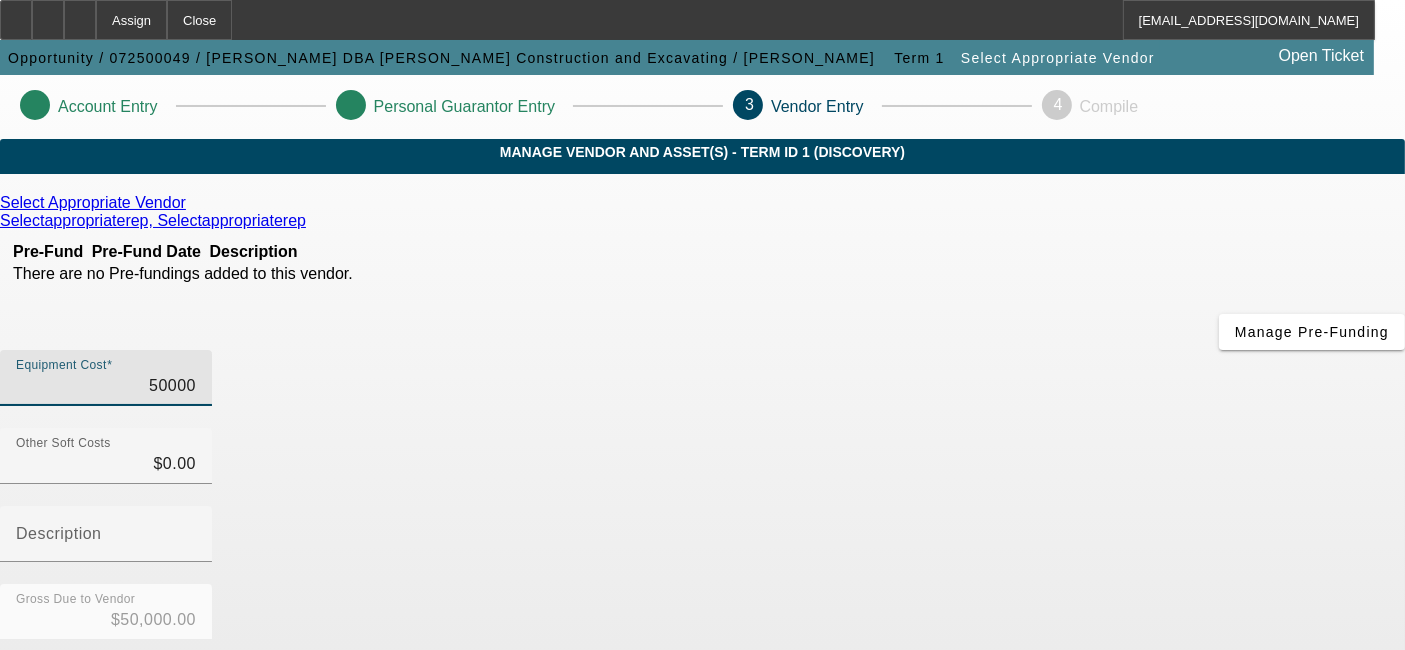 type on "$50,000.00" 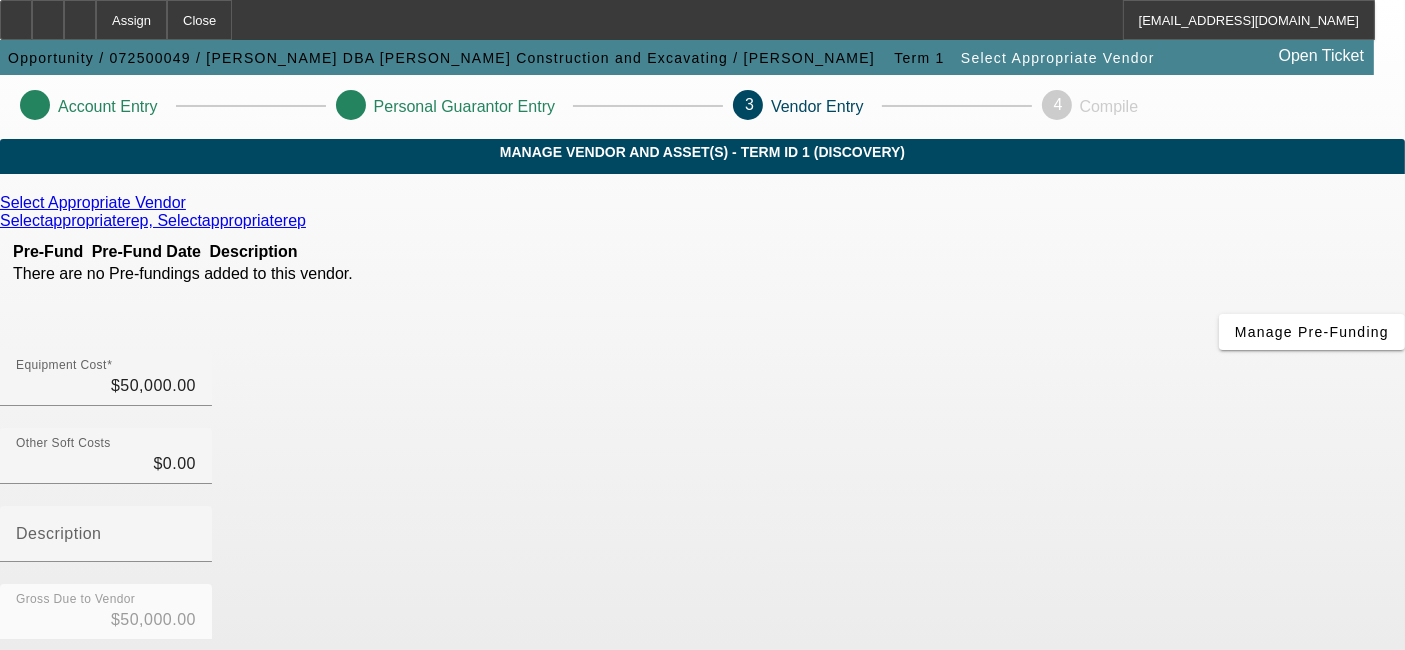 click on "Downpayment
$0.00" at bounding box center [702, 701] 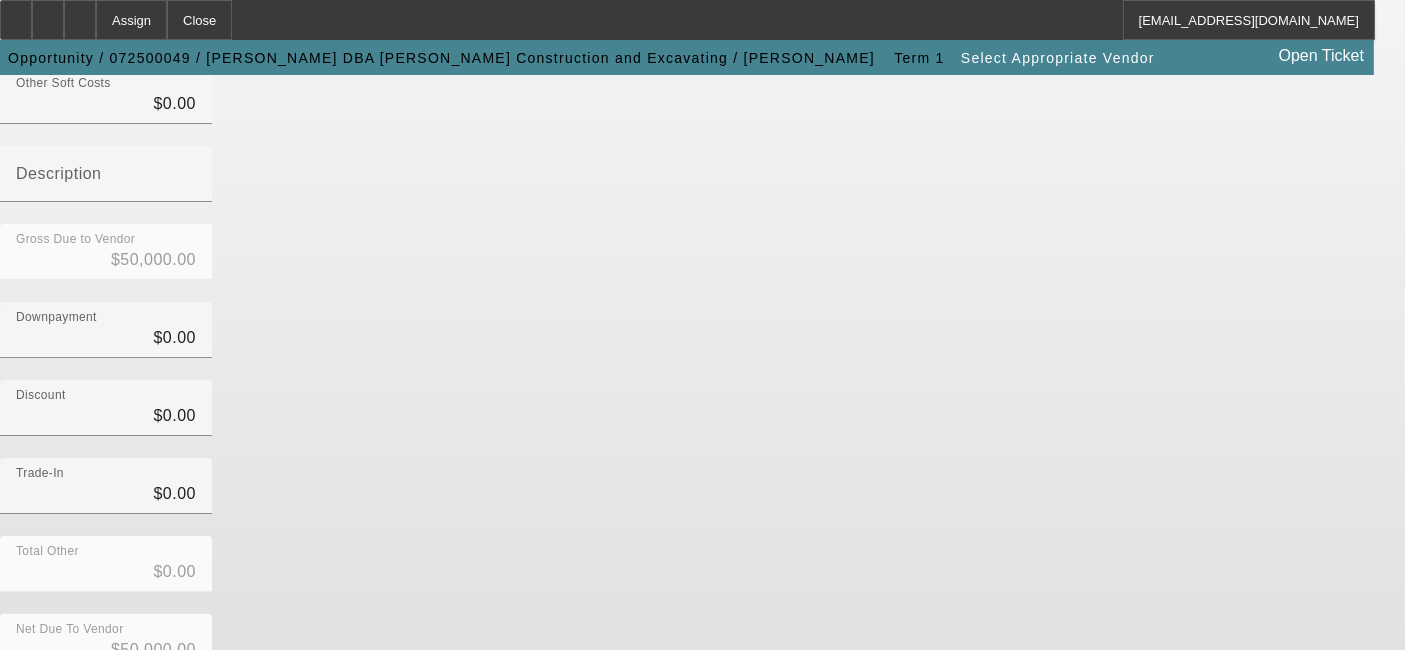 click on "Select Appropriate Vendor
Selectappropriaterep, Selectappropriaterep
Pre-Fund
Pre-Fund Date
Description
There are no Pre-fundings added to this vendor.
Manage Pre-Funding
Equipment Cost
$50,000.00
$0.00 $0.00" at bounding box center (702, 323) 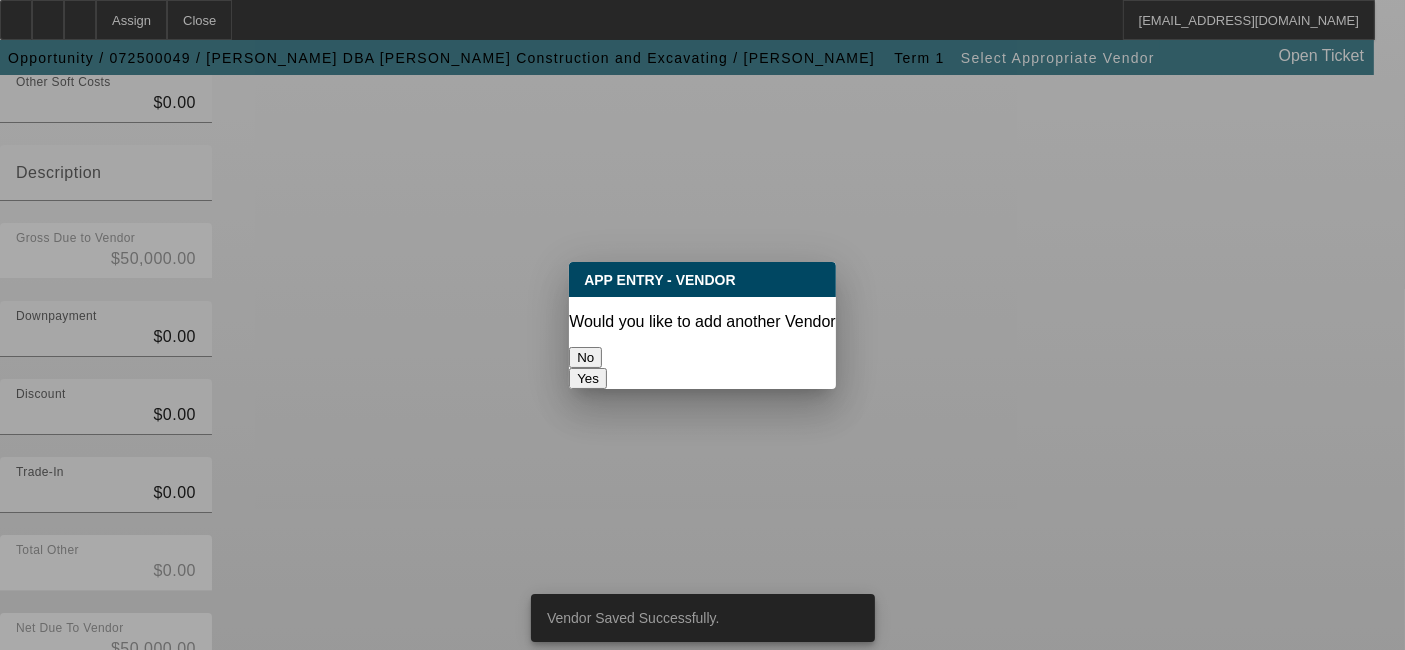 scroll, scrollTop: 0, scrollLeft: 0, axis: both 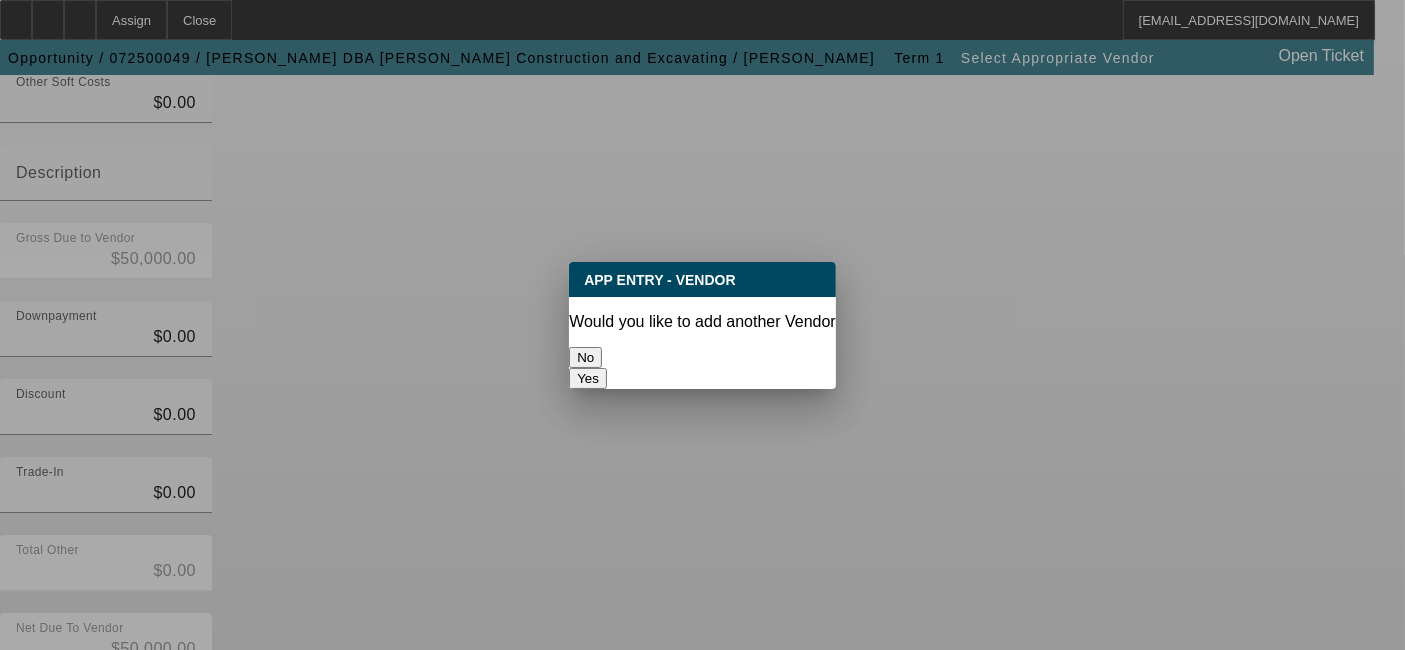 click on "No" at bounding box center (585, 357) 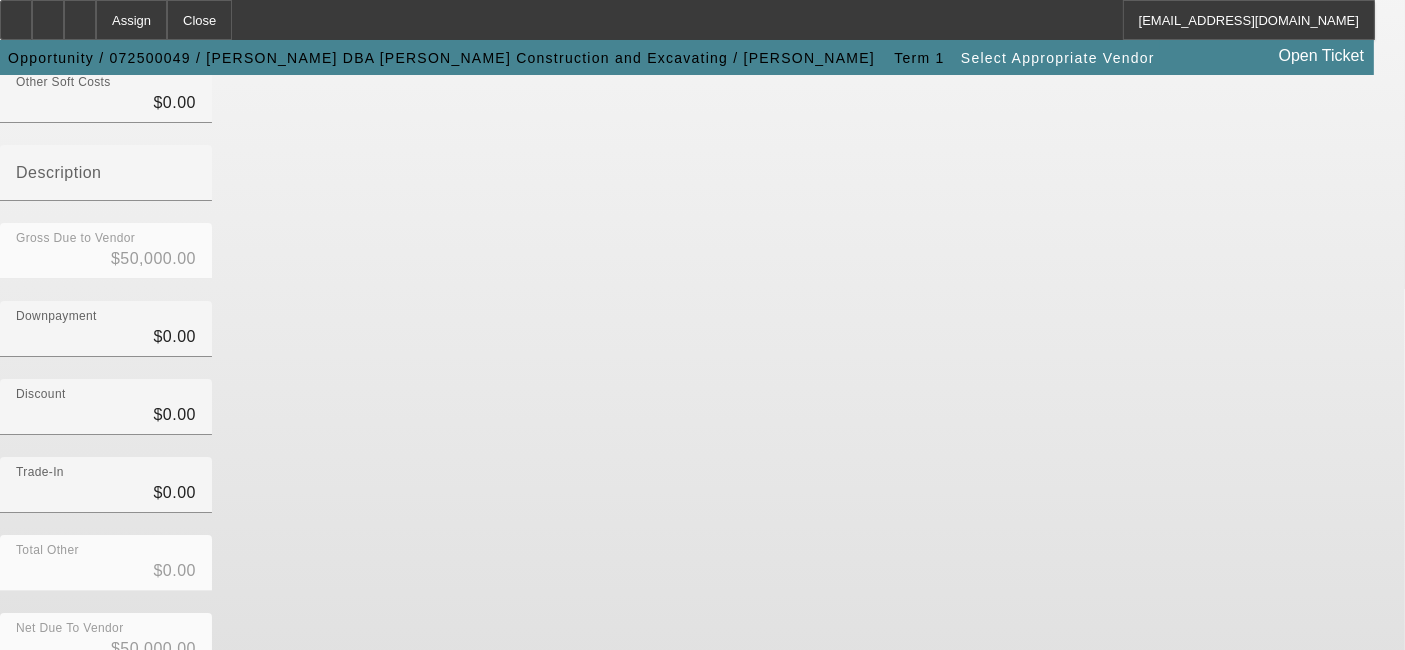 scroll, scrollTop: 360, scrollLeft: 0, axis: vertical 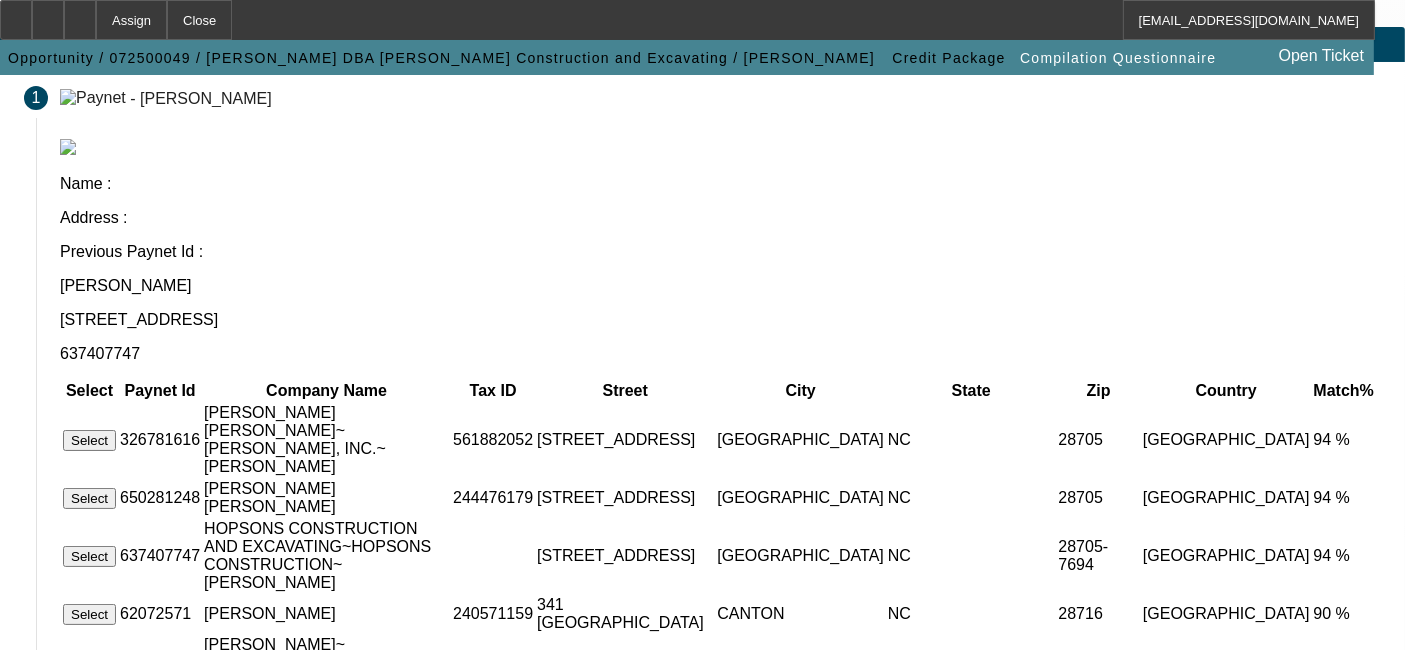 click on "Select" at bounding box center [89, 556] 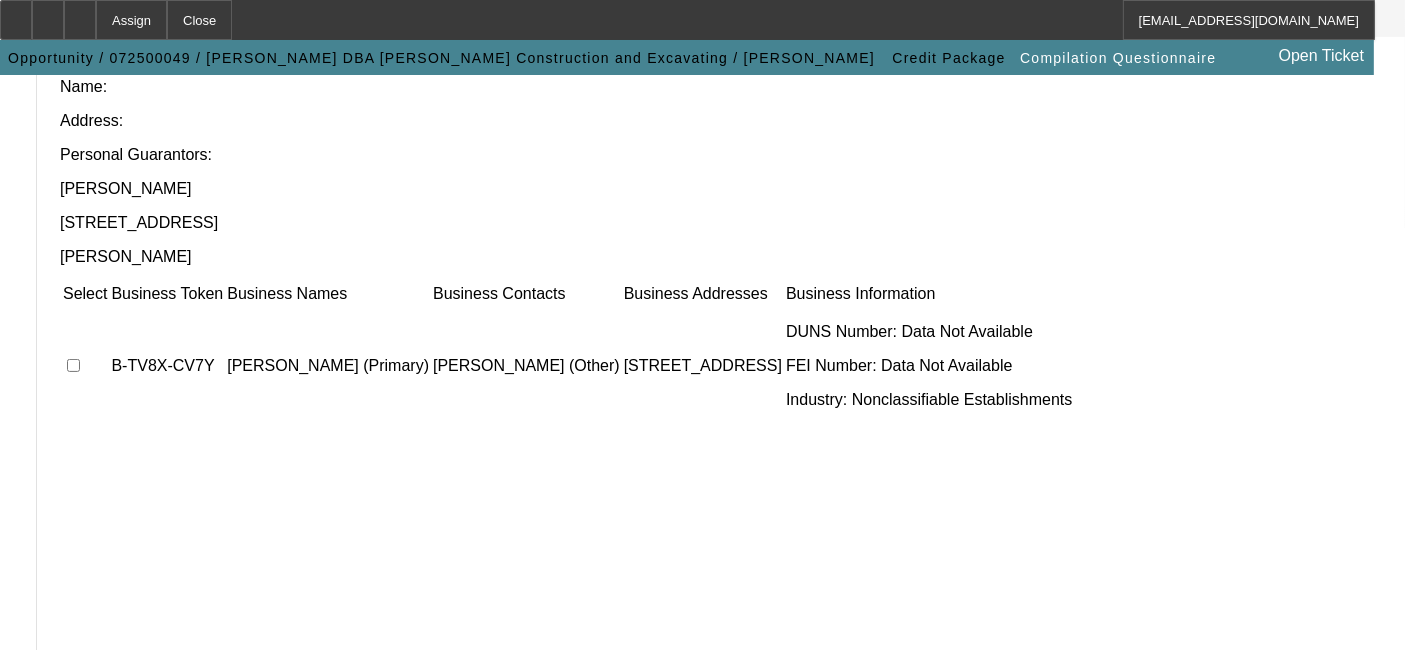 scroll, scrollTop: 253, scrollLeft: 0, axis: vertical 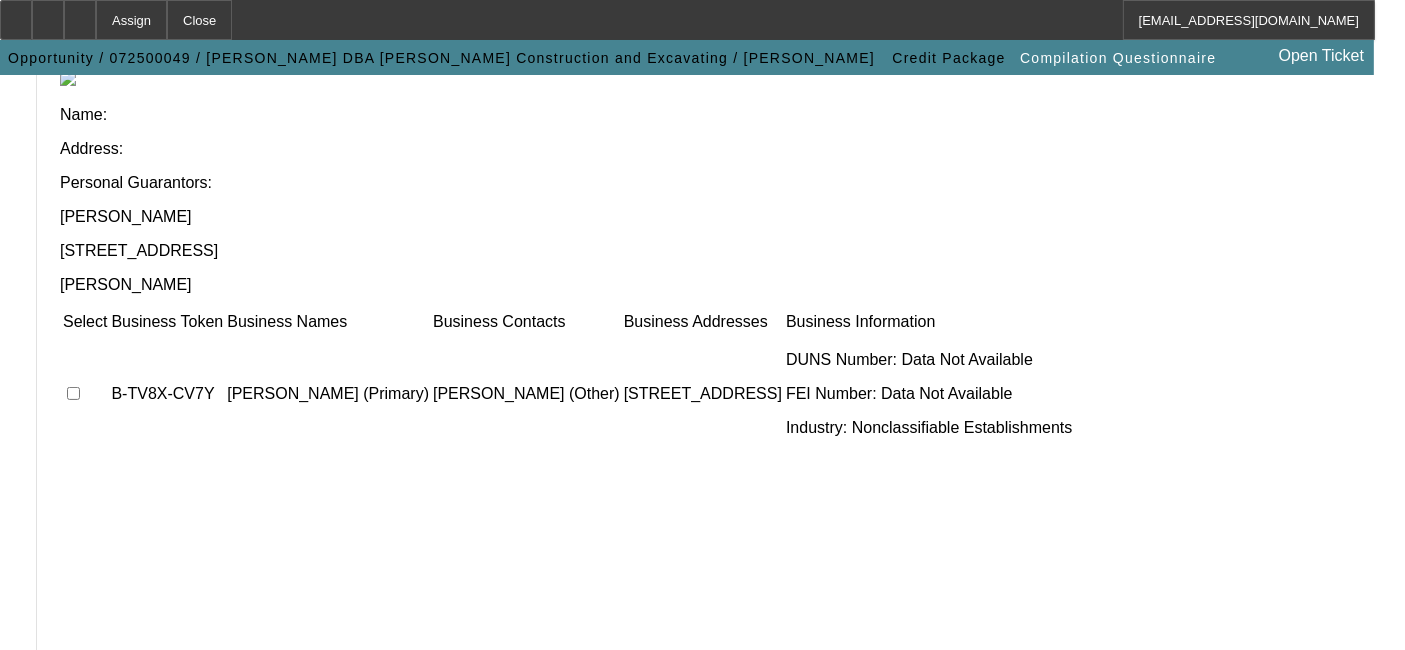 click at bounding box center (73, 393) 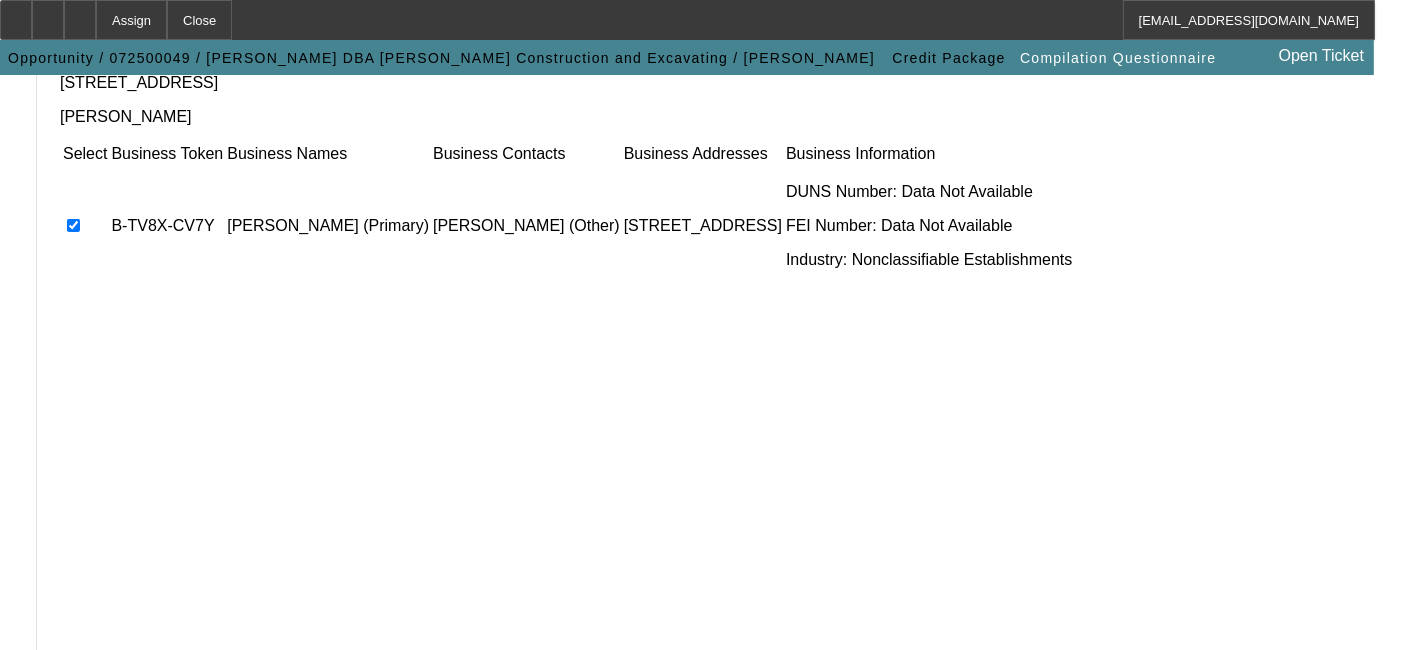 scroll, scrollTop: 457, scrollLeft: 0, axis: vertical 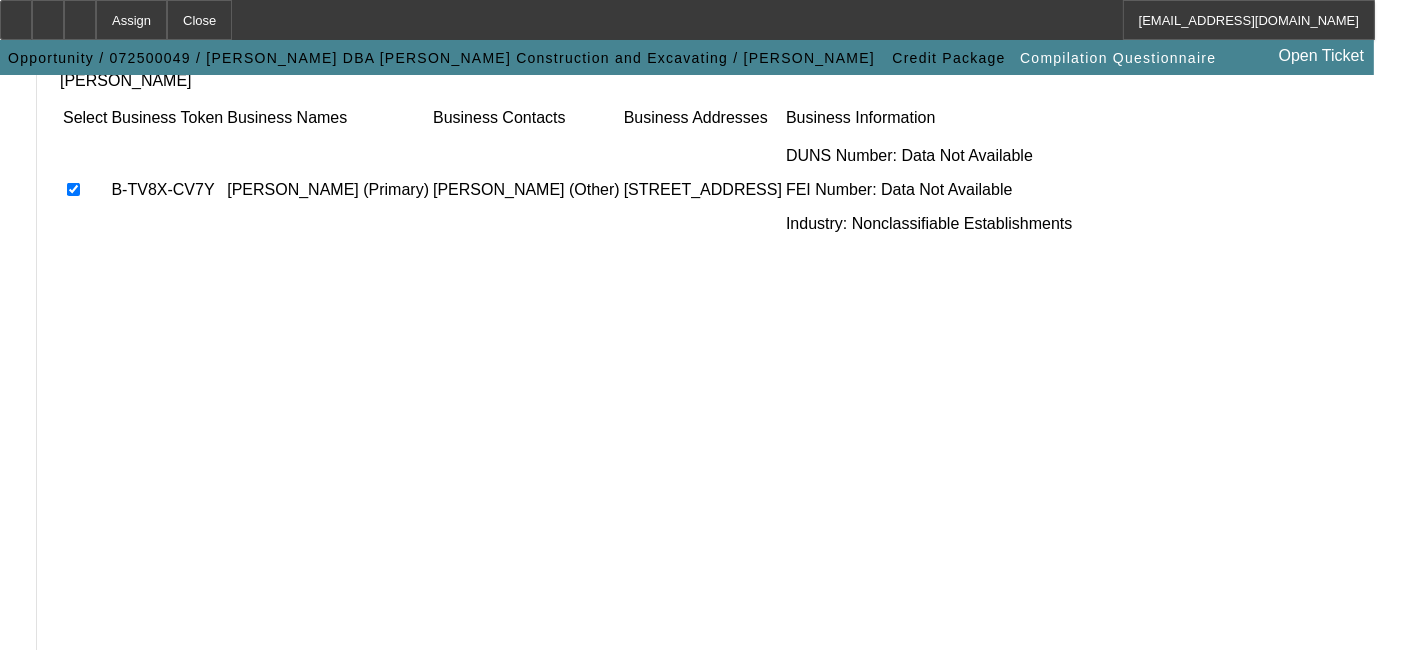 click on "Submit" at bounding box center (93, 674) 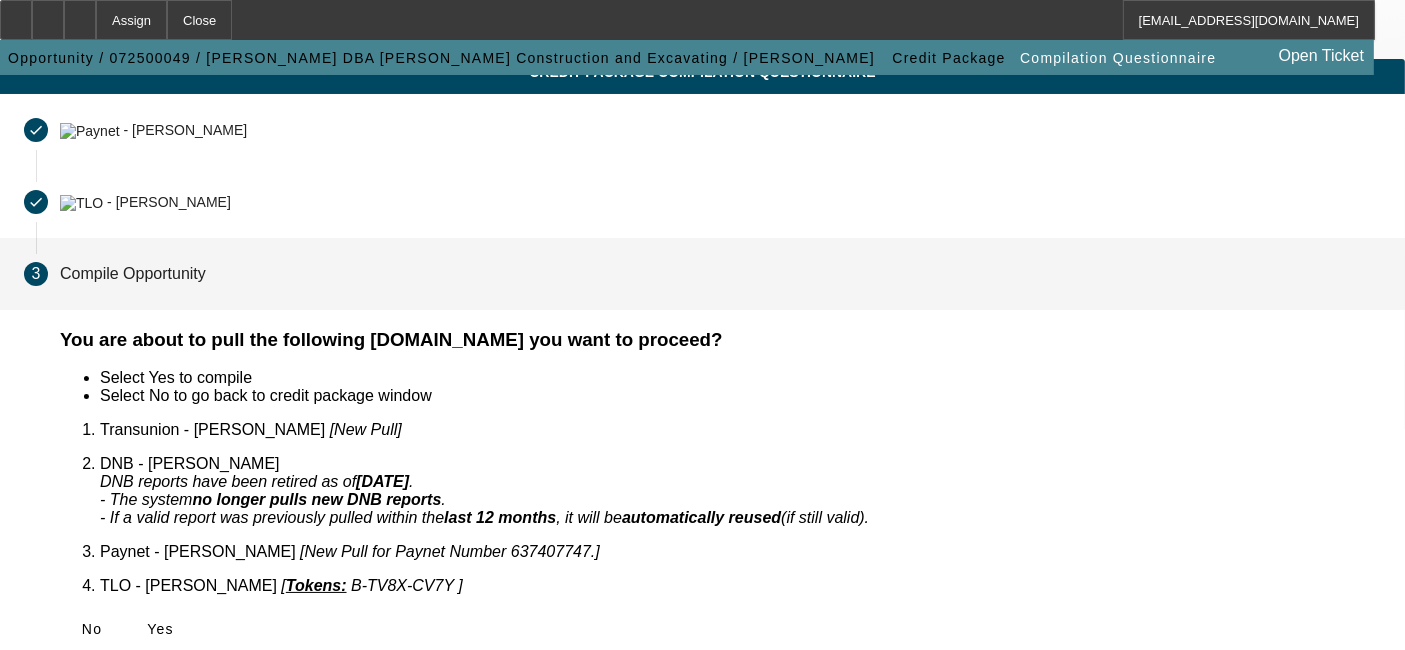 scroll, scrollTop: 77, scrollLeft: 0, axis: vertical 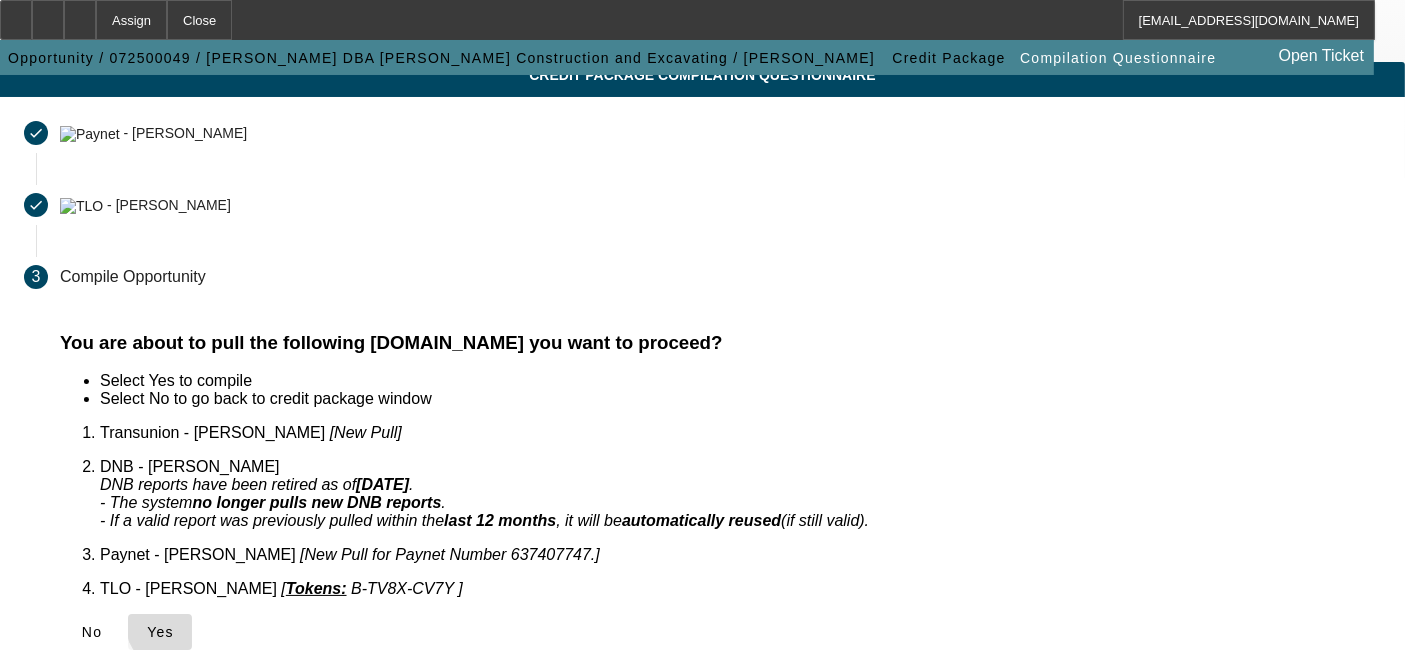 click on "Yes" at bounding box center [160, 632] 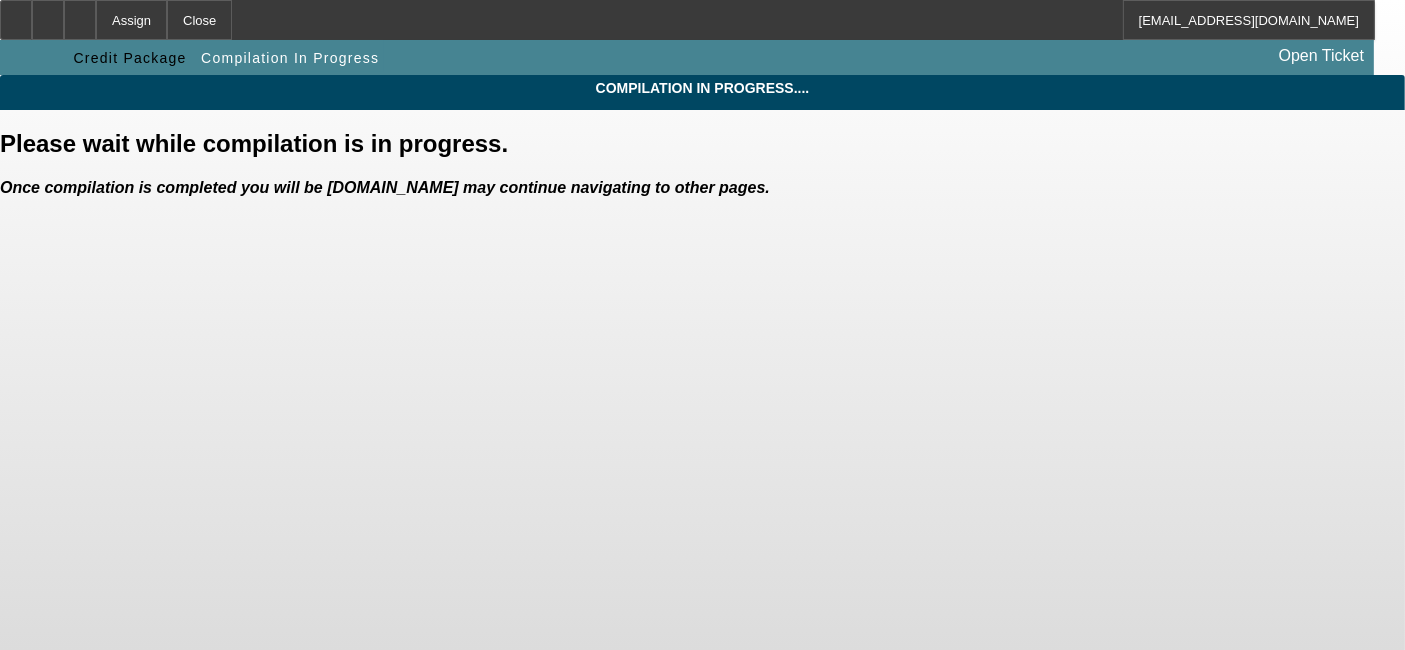 scroll, scrollTop: 0, scrollLeft: 0, axis: both 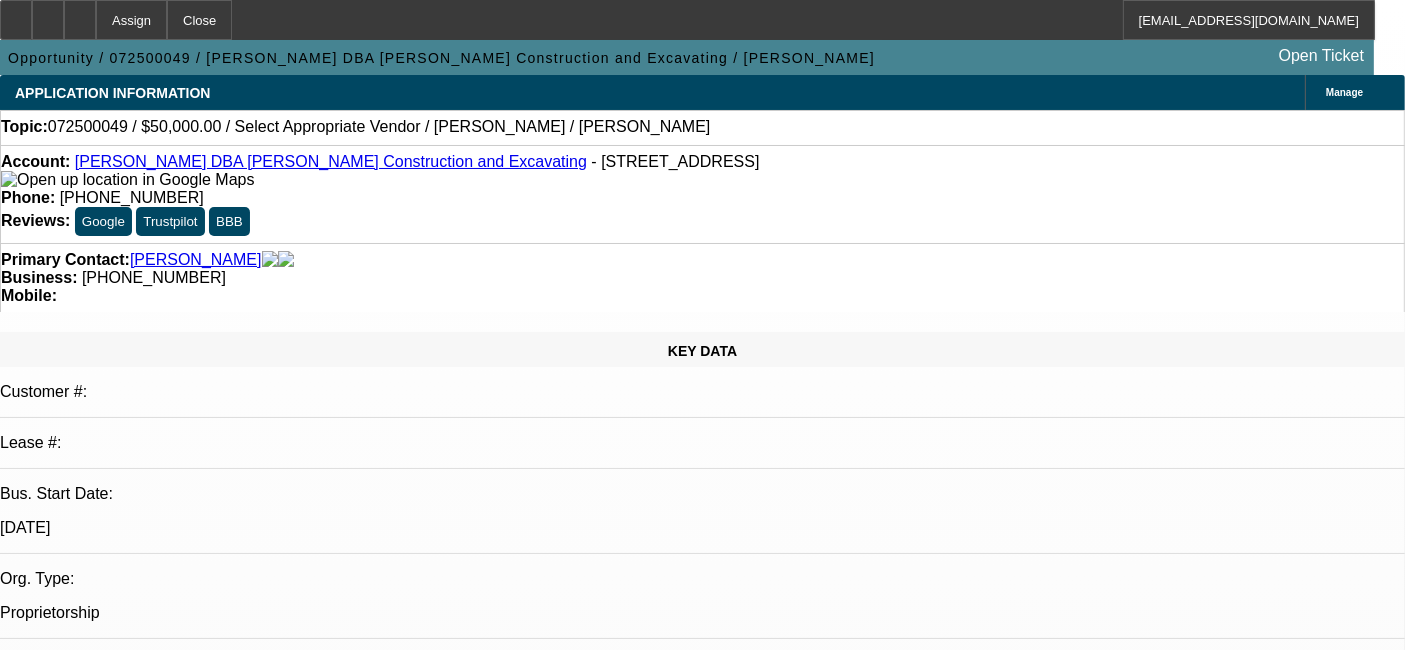 select on "0" 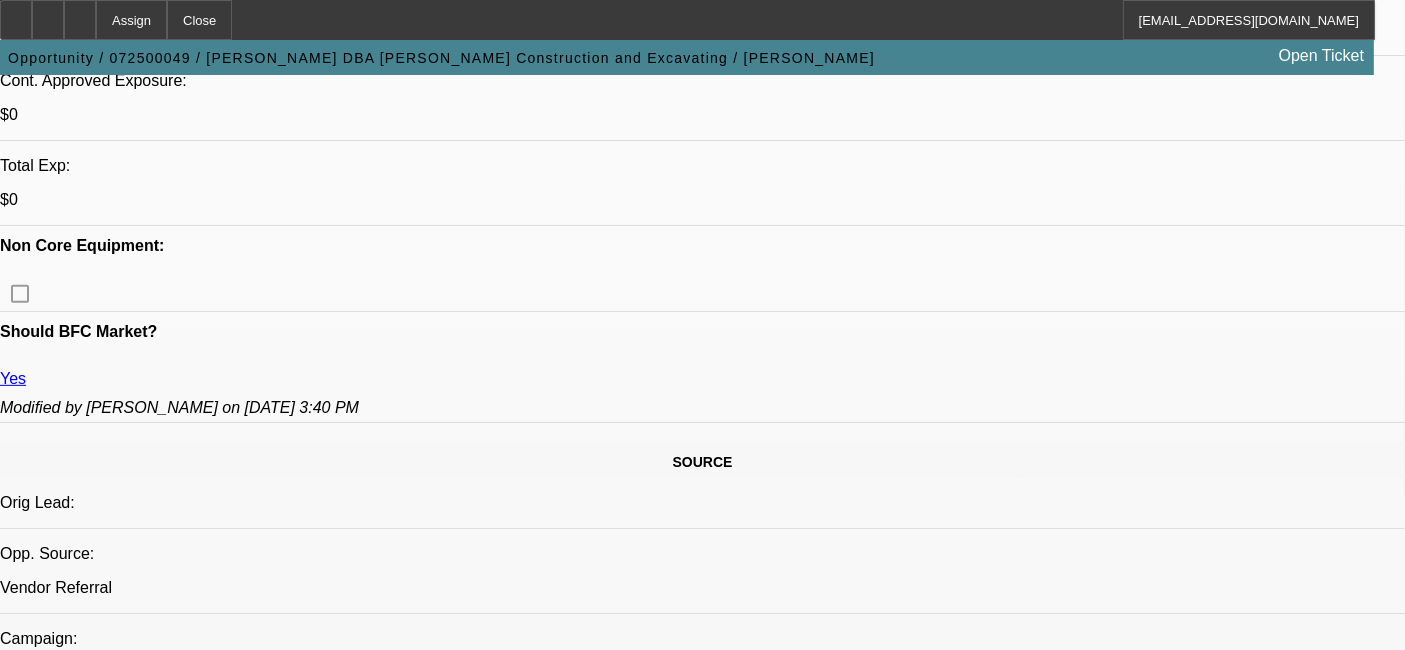 scroll, scrollTop: 806, scrollLeft: 0, axis: vertical 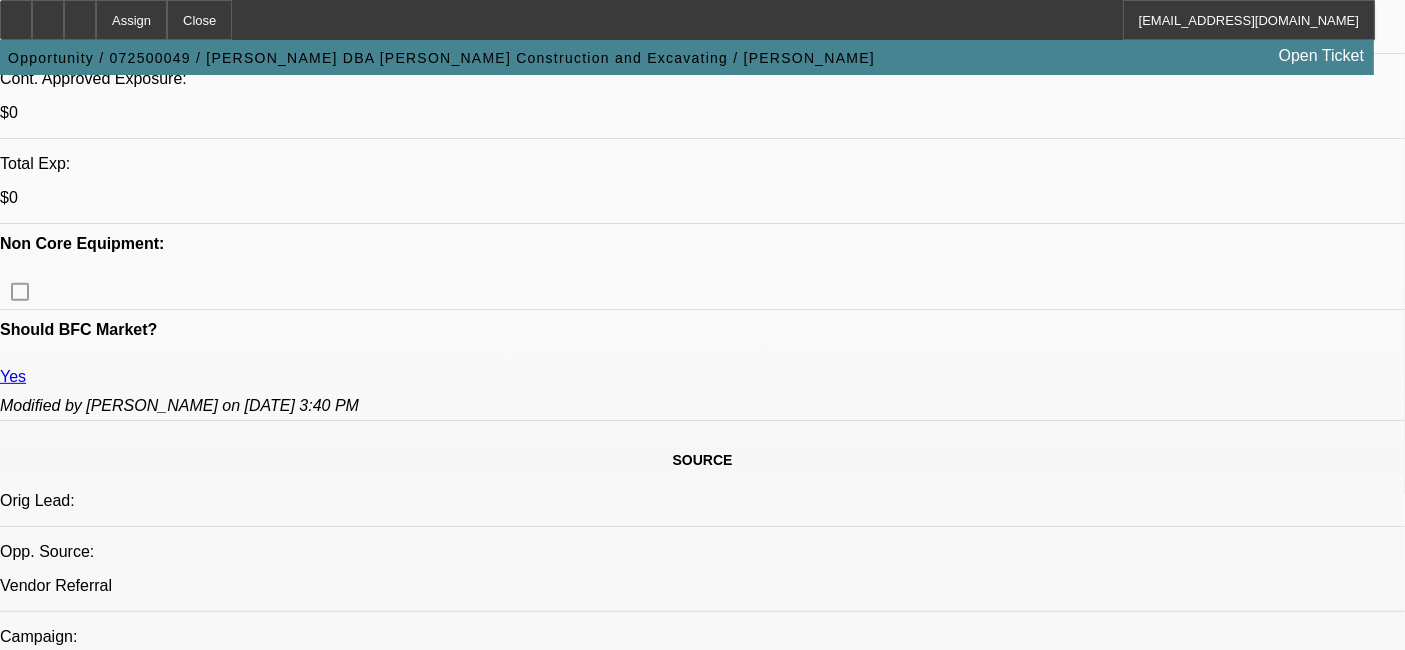 click on "BUSINESS SUMMARY
Manage
SOS
Proof of Time In Business
Company
Start
# Employees
Paydex
Paynet Master Score
Percentile
# Negatives
Lien/Bk/Suit/Coll
BV Exp
File Missing.
Jeffery Adam Hopson
2018
--" 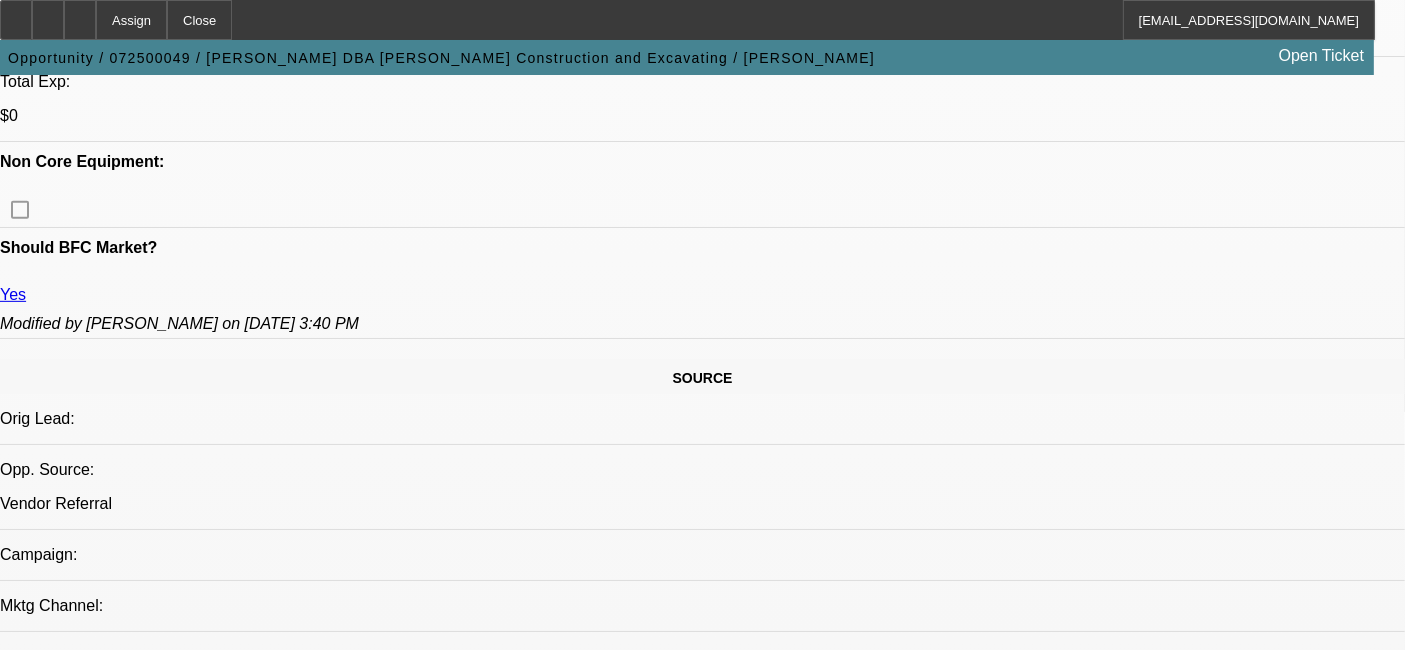scroll, scrollTop: 888, scrollLeft: 0, axis: vertical 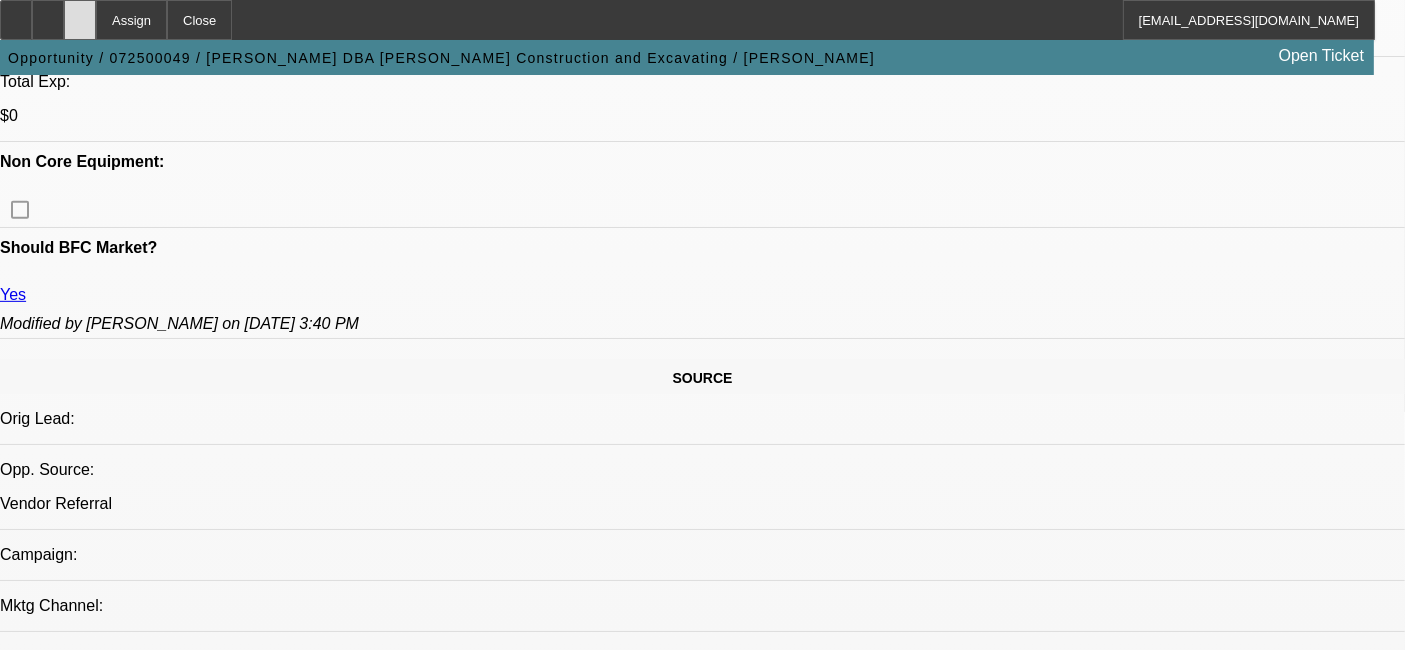 click at bounding box center [80, 20] 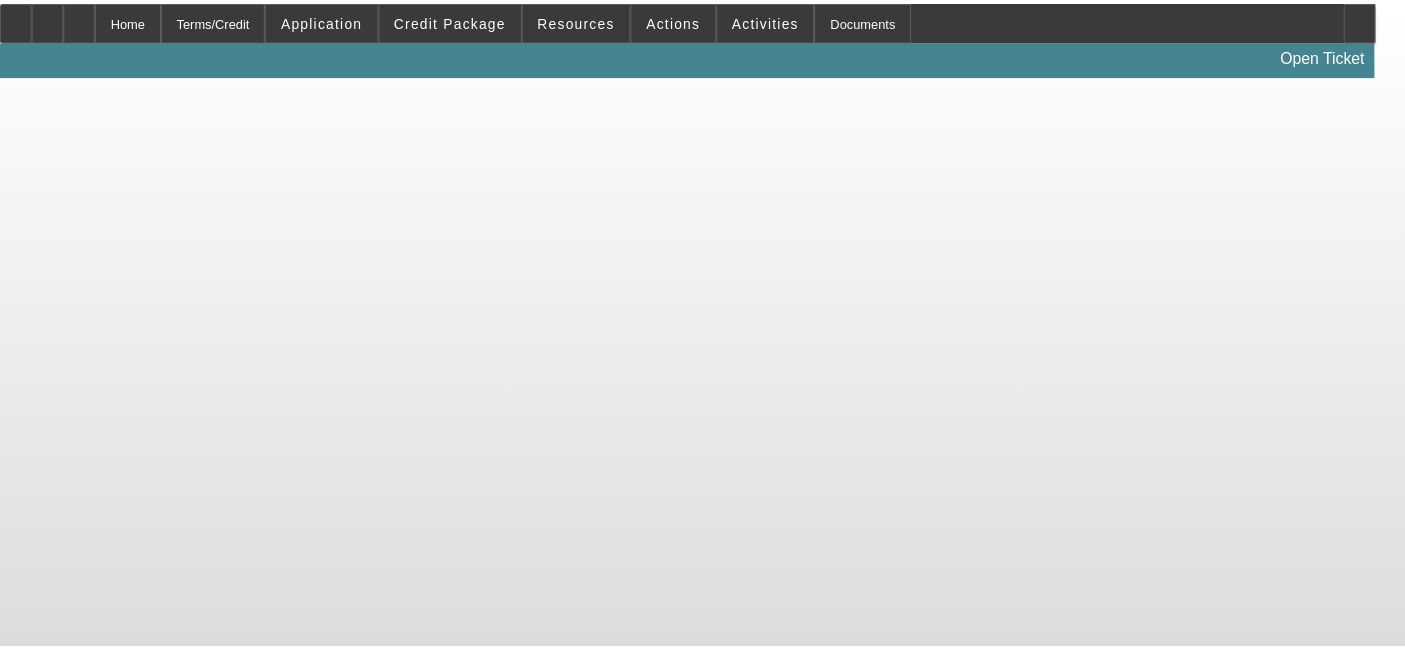 scroll, scrollTop: 0, scrollLeft: 0, axis: both 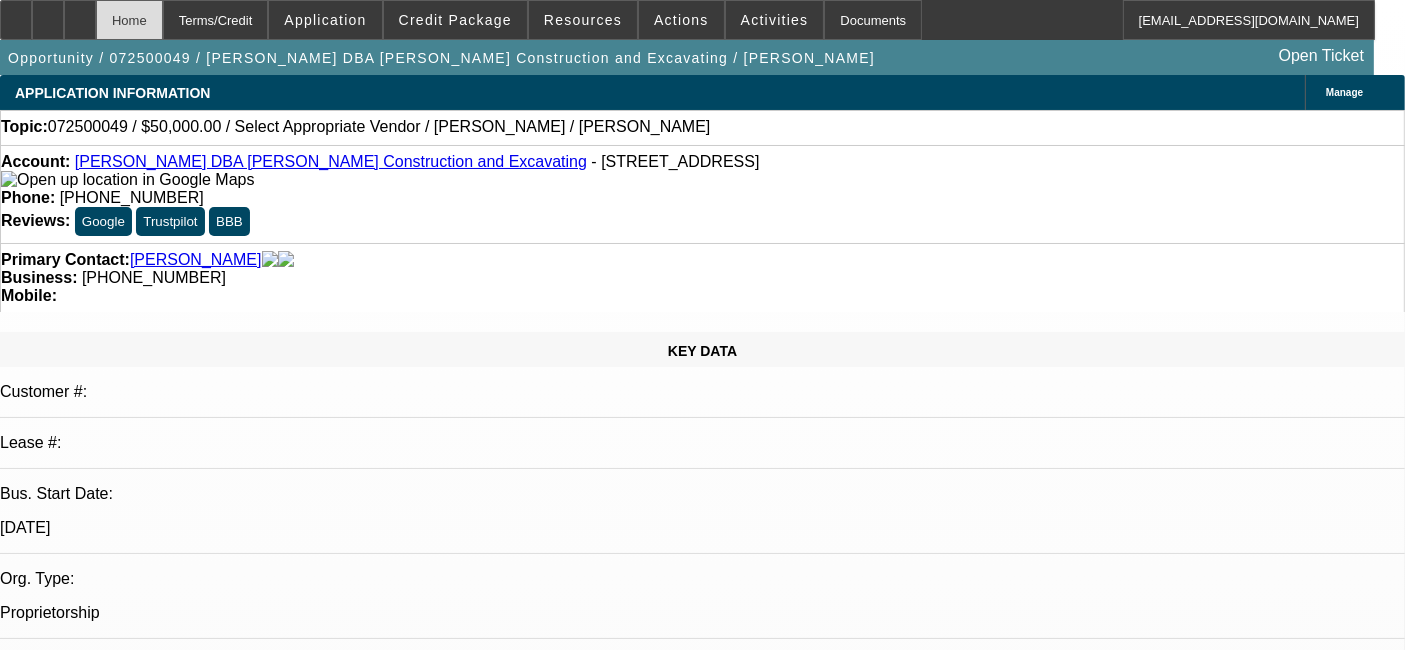select on "0" 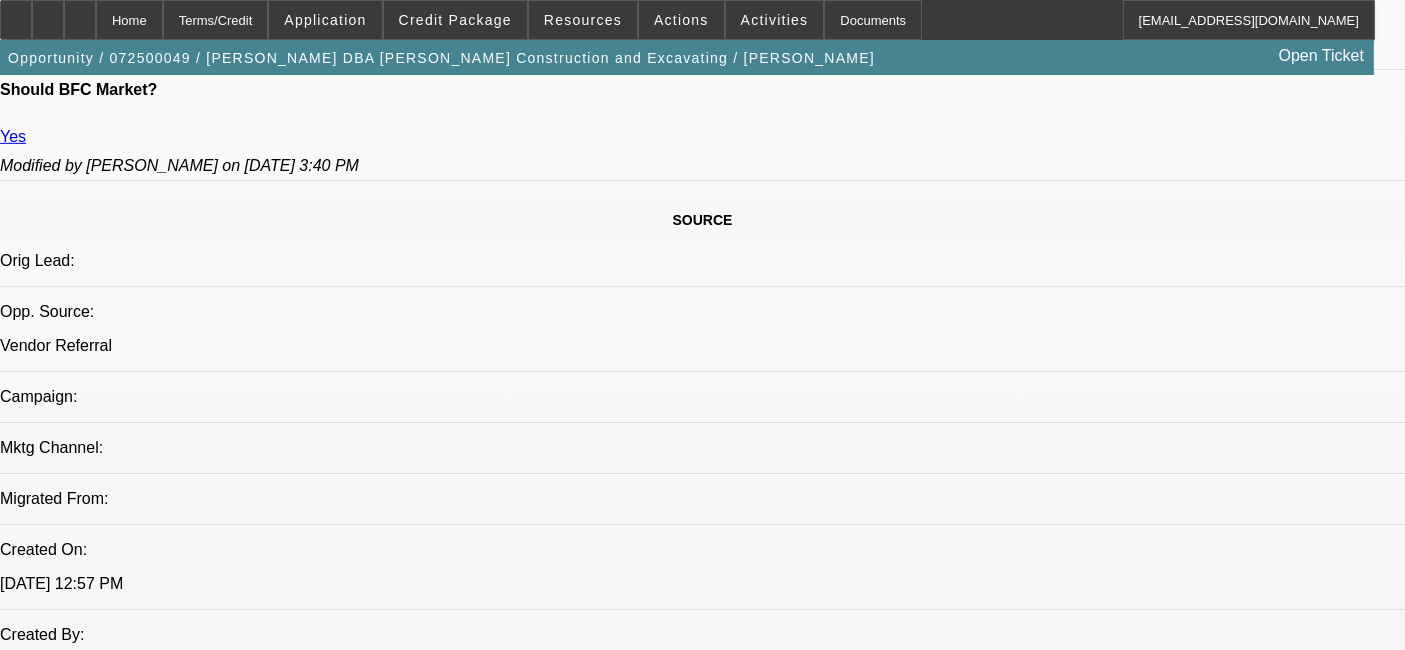 scroll, scrollTop: 1050, scrollLeft: 0, axis: vertical 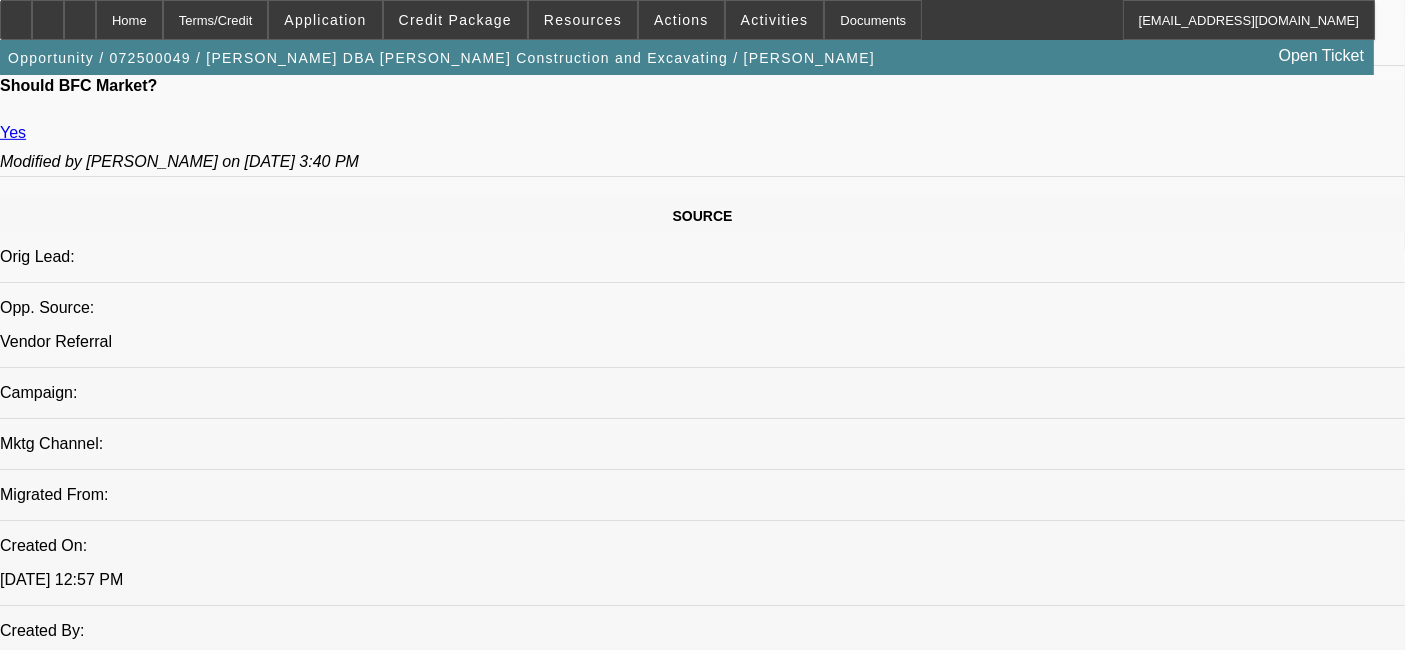 click on "623" 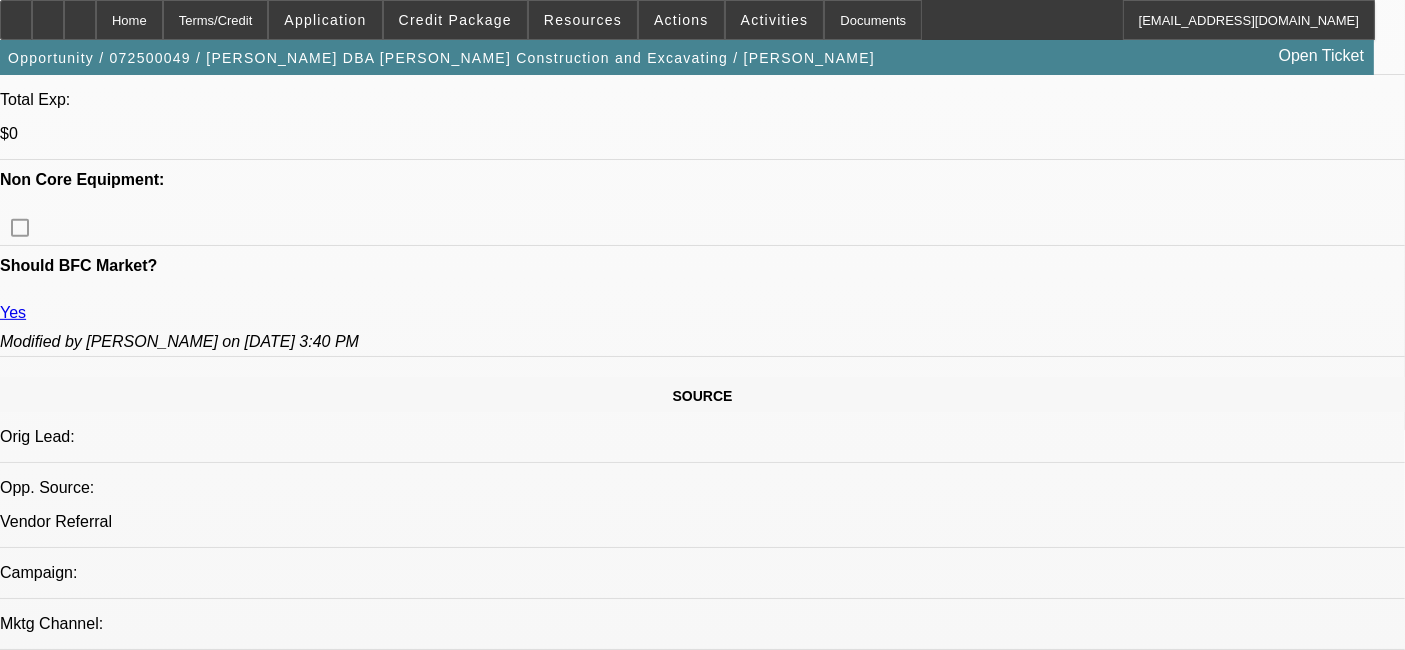 scroll, scrollTop: 717, scrollLeft: 0, axis: vertical 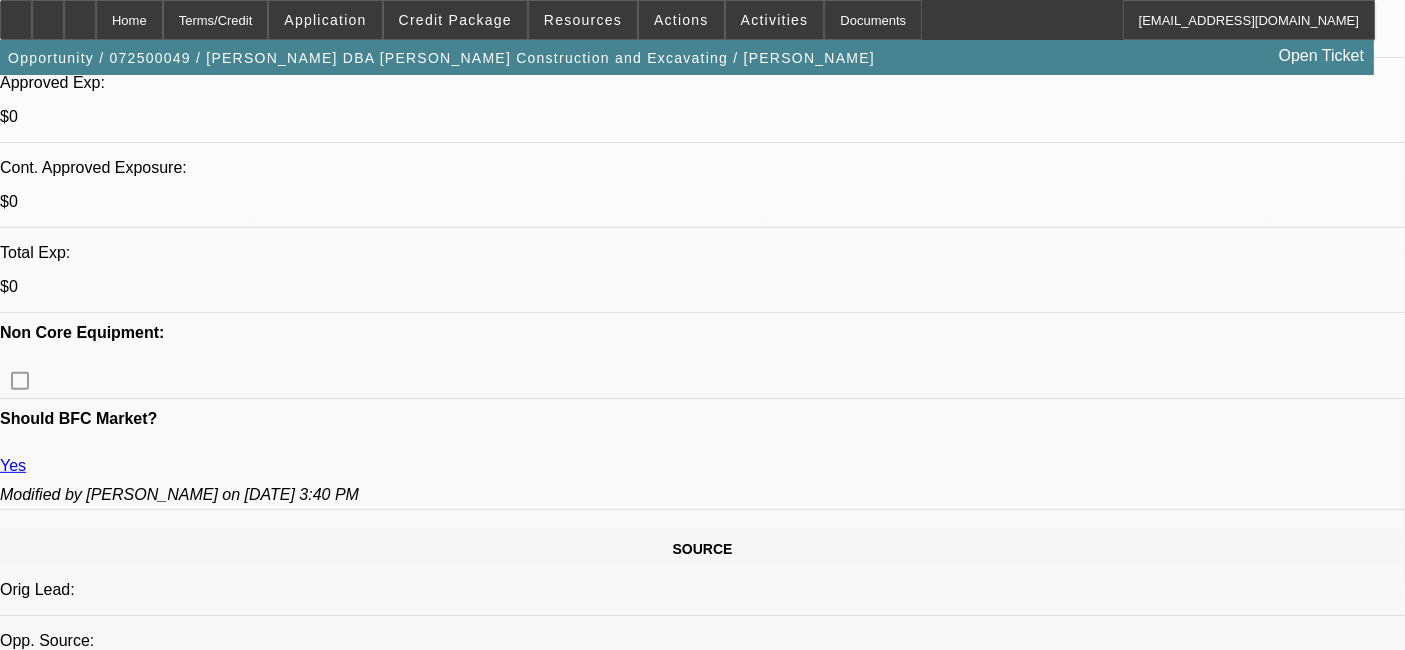 click on "595" at bounding box center (498, 2284) 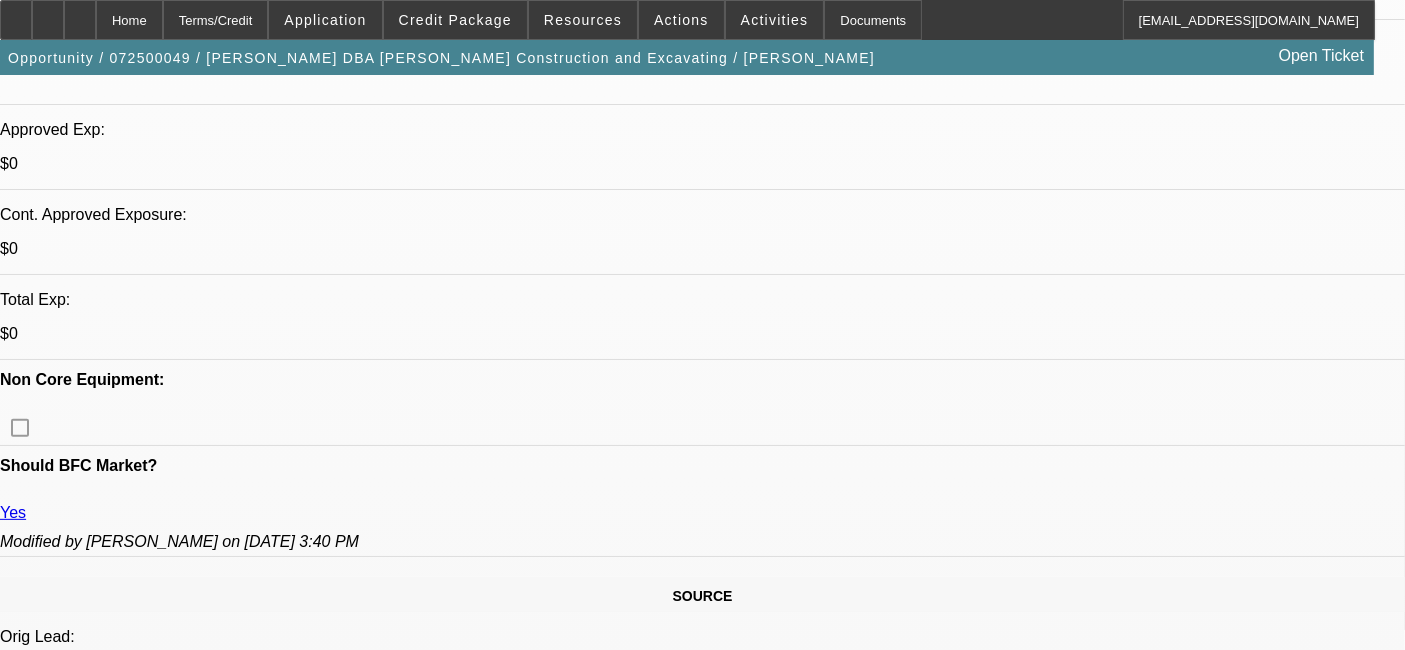 scroll, scrollTop: 671, scrollLeft: 0, axis: vertical 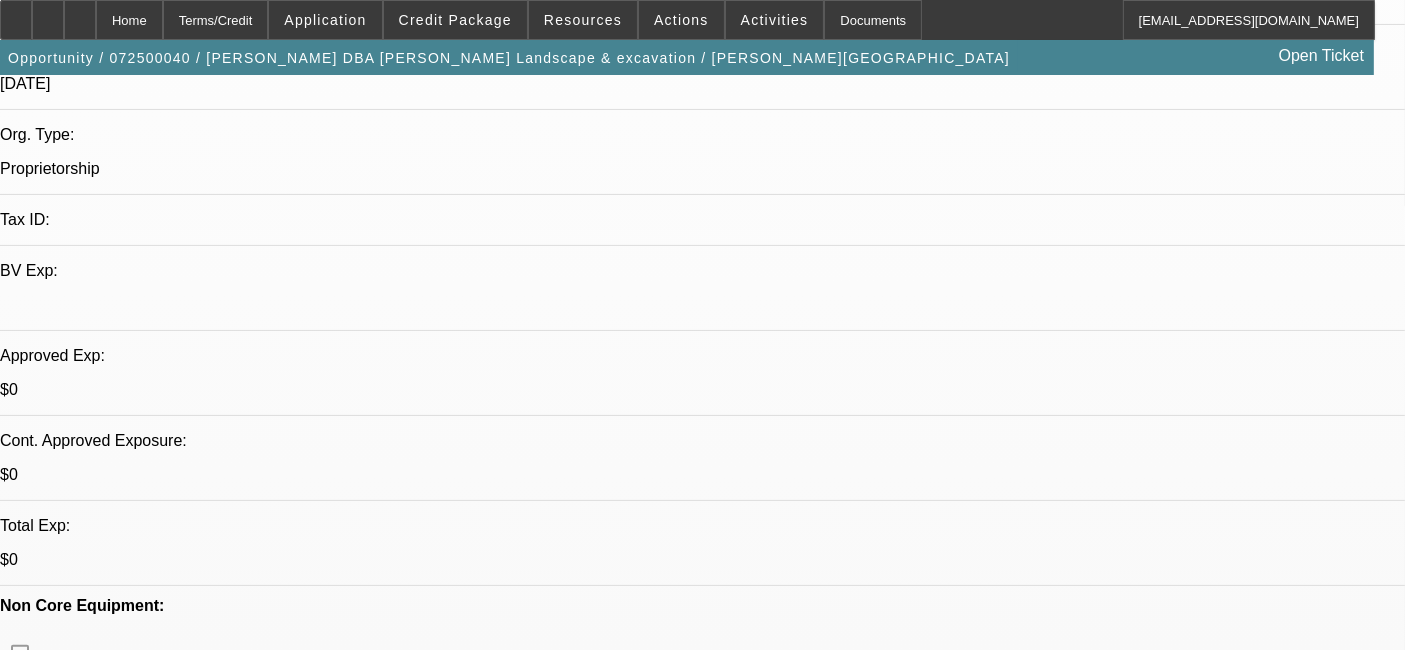 select on "0" 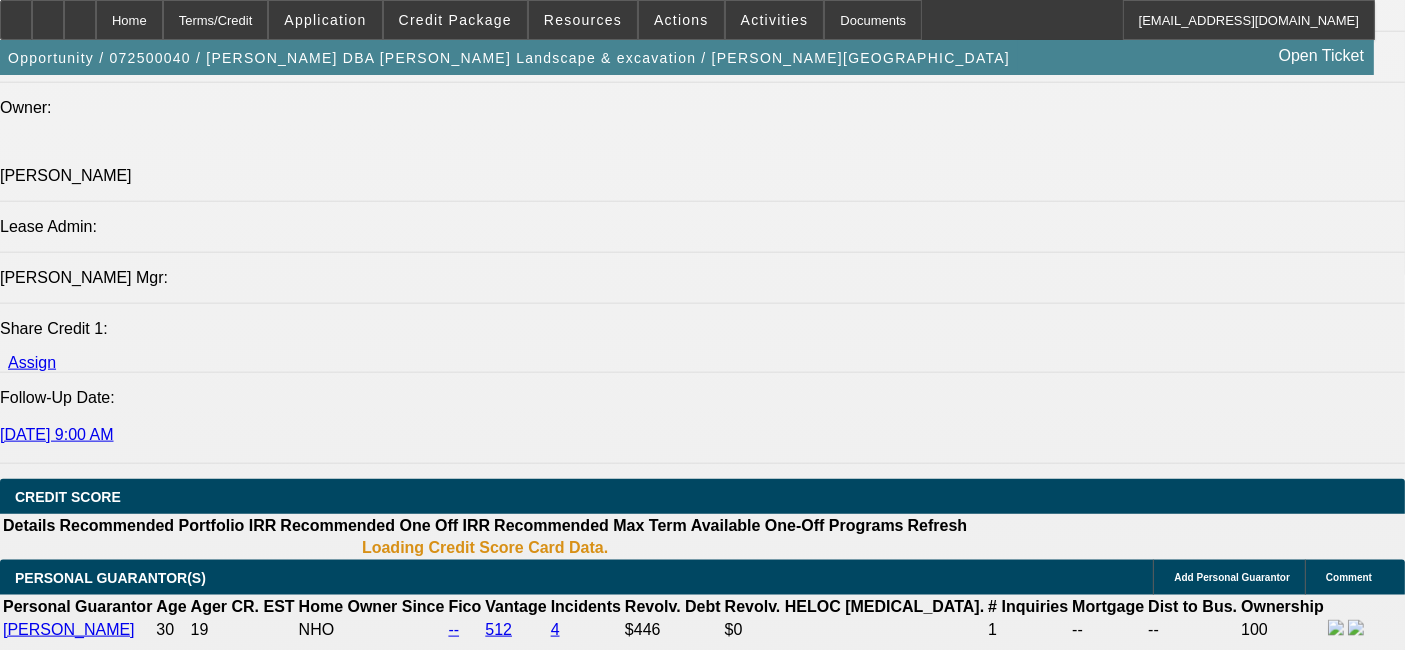 select on "1" 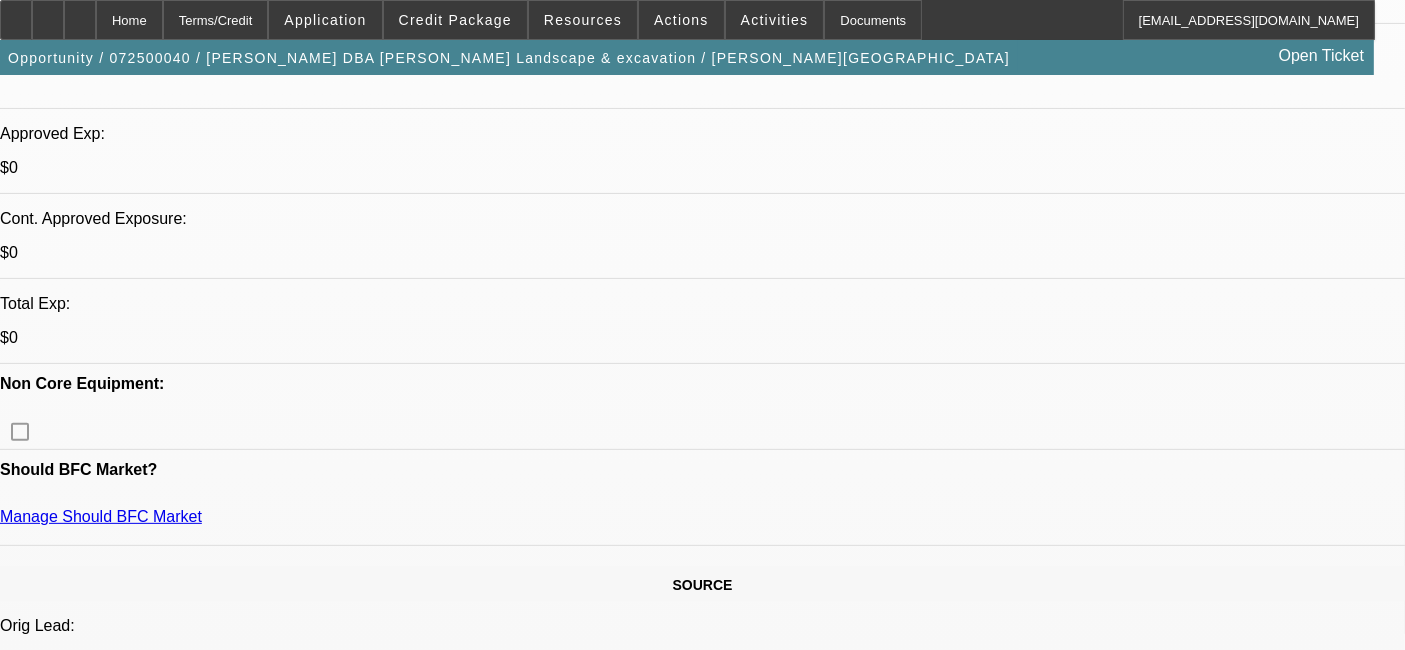 scroll, scrollTop: 777, scrollLeft: 0, axis: vertical 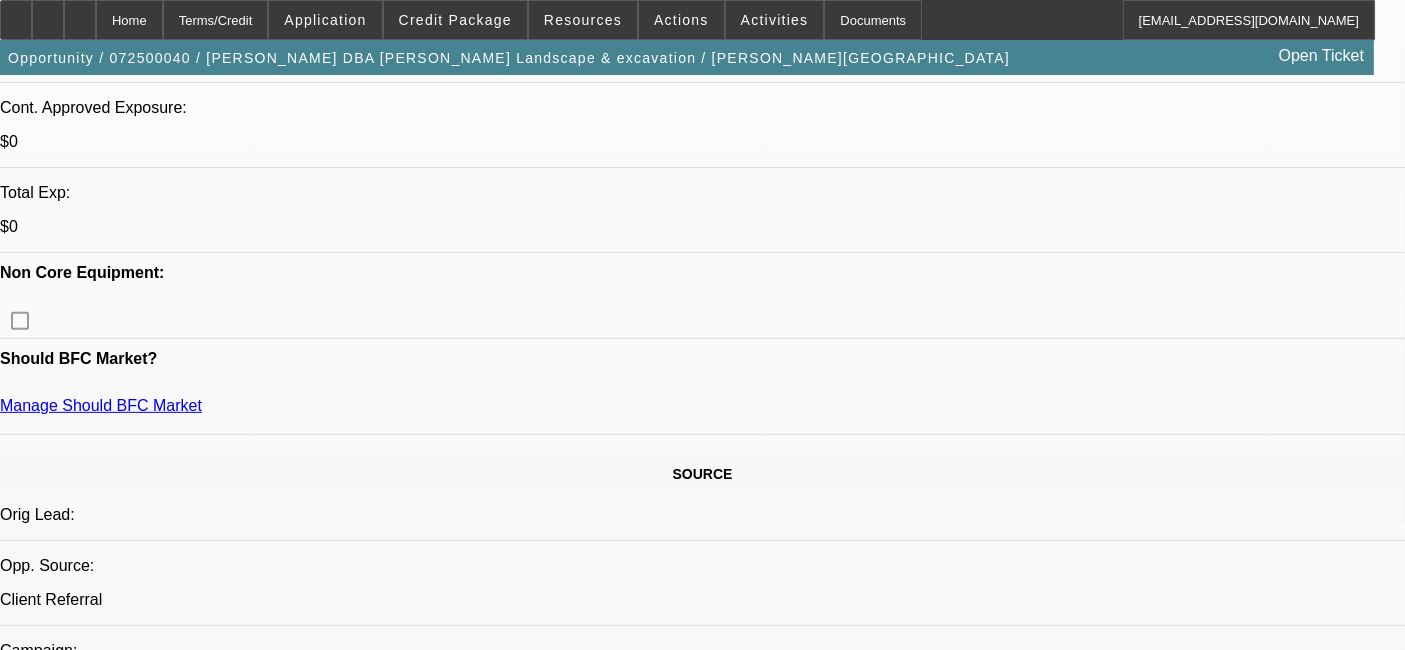 click on "512" at bounding box center (498, 2209) 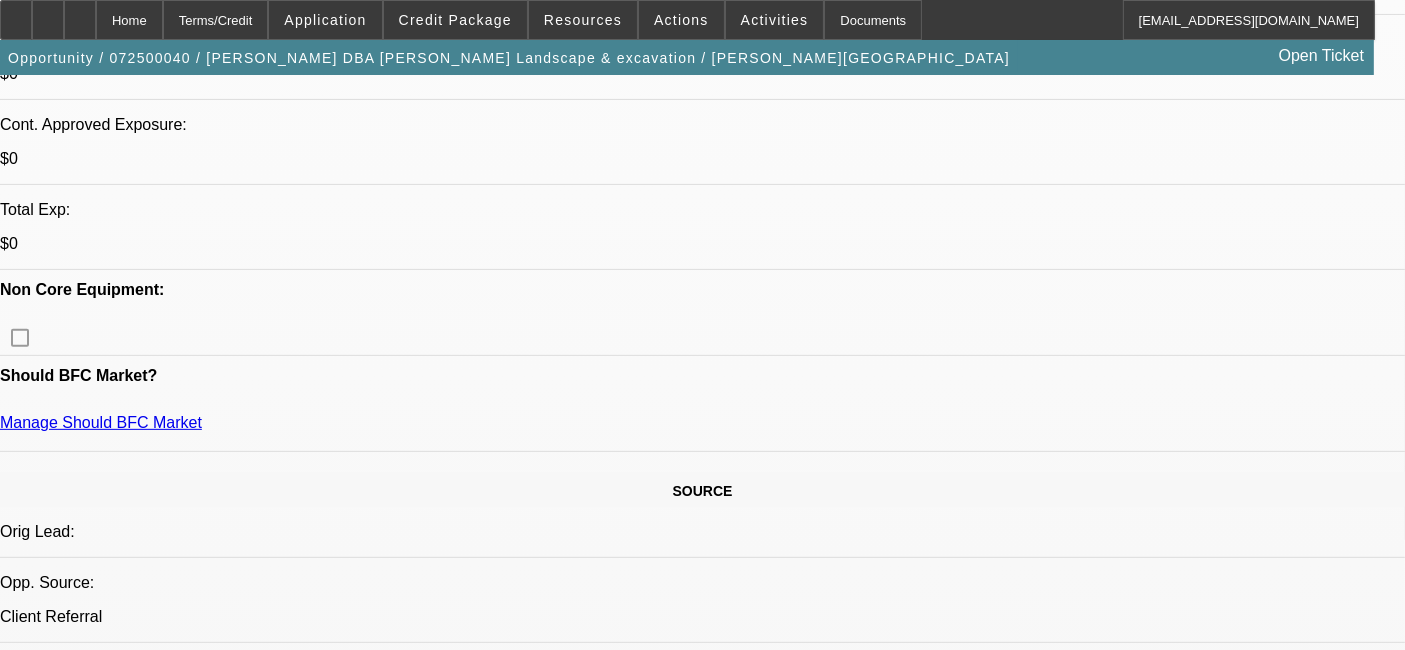 scroll, scrollTop: 666, scrollLeft: 0, axis: vertical 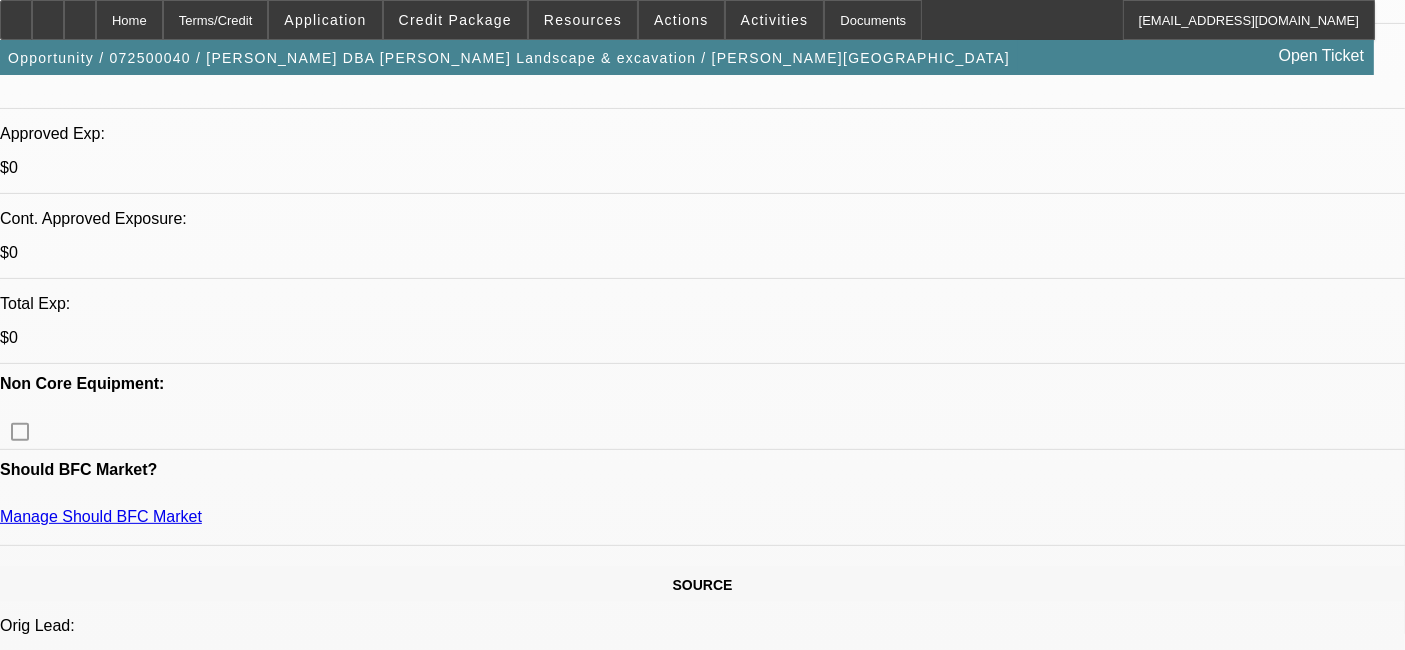click on "512" at bounding box center (498, 2320) 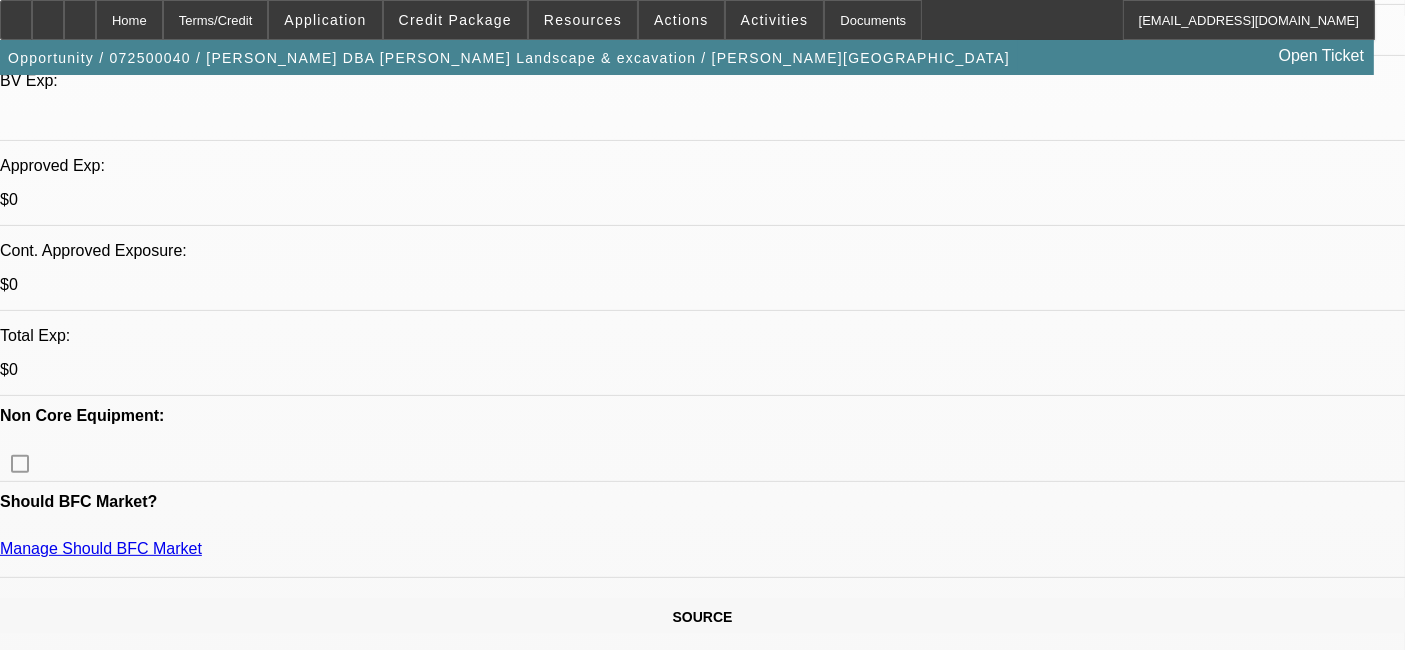 scroll, scrollTop: 666, scrollLeft: 0, axis: vertical 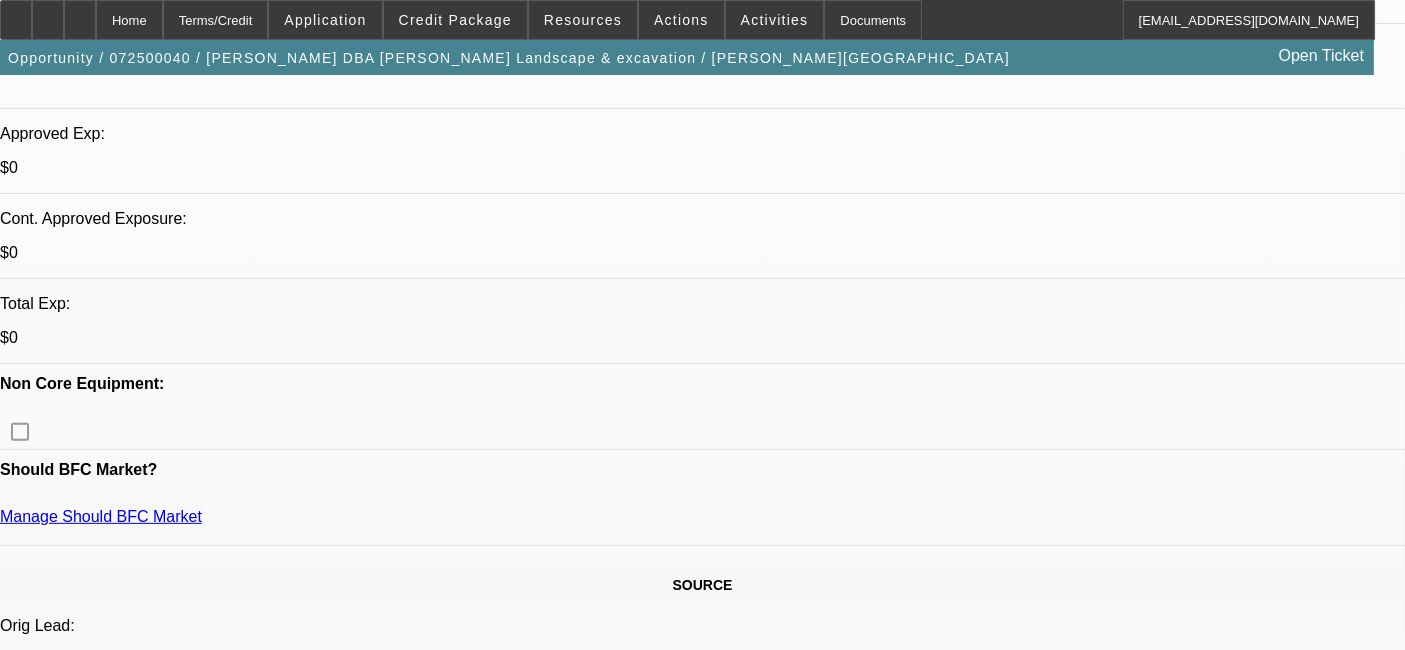 click on "512" at bounding box center (498, 2320) 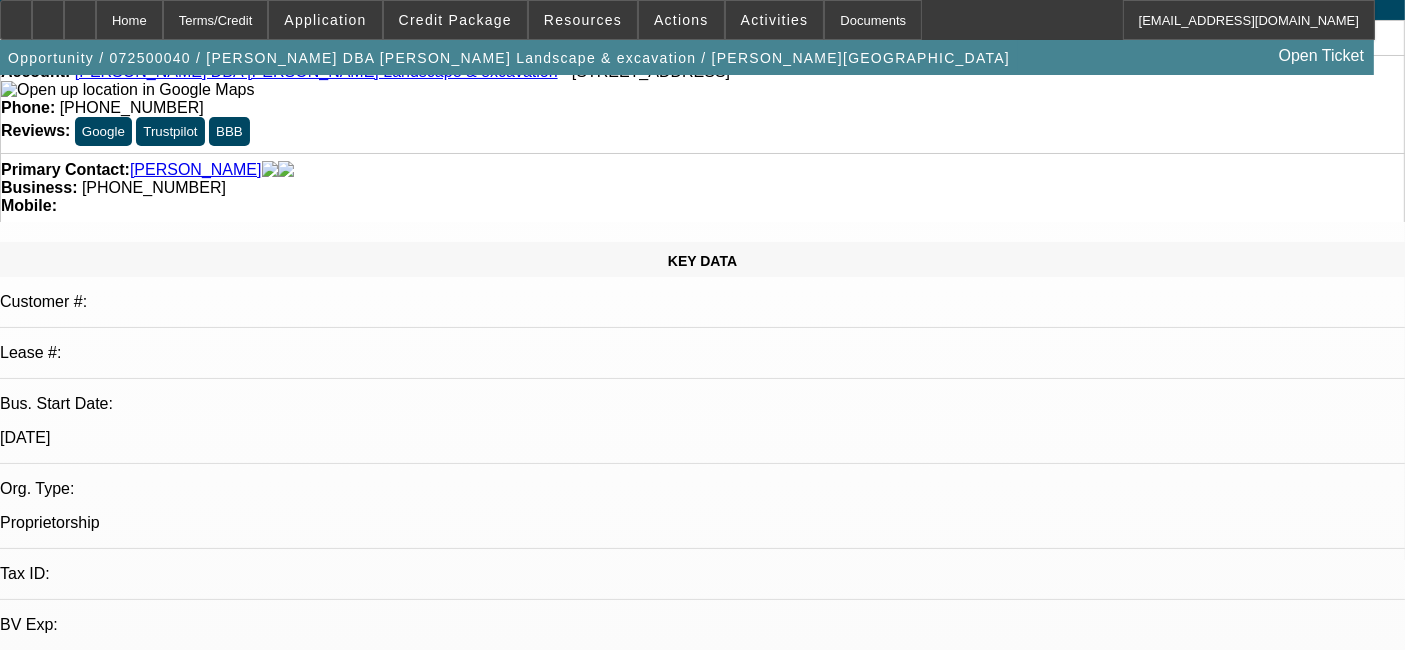 scroll, scrollTop: 0, scrollLeft: 0, axis: both 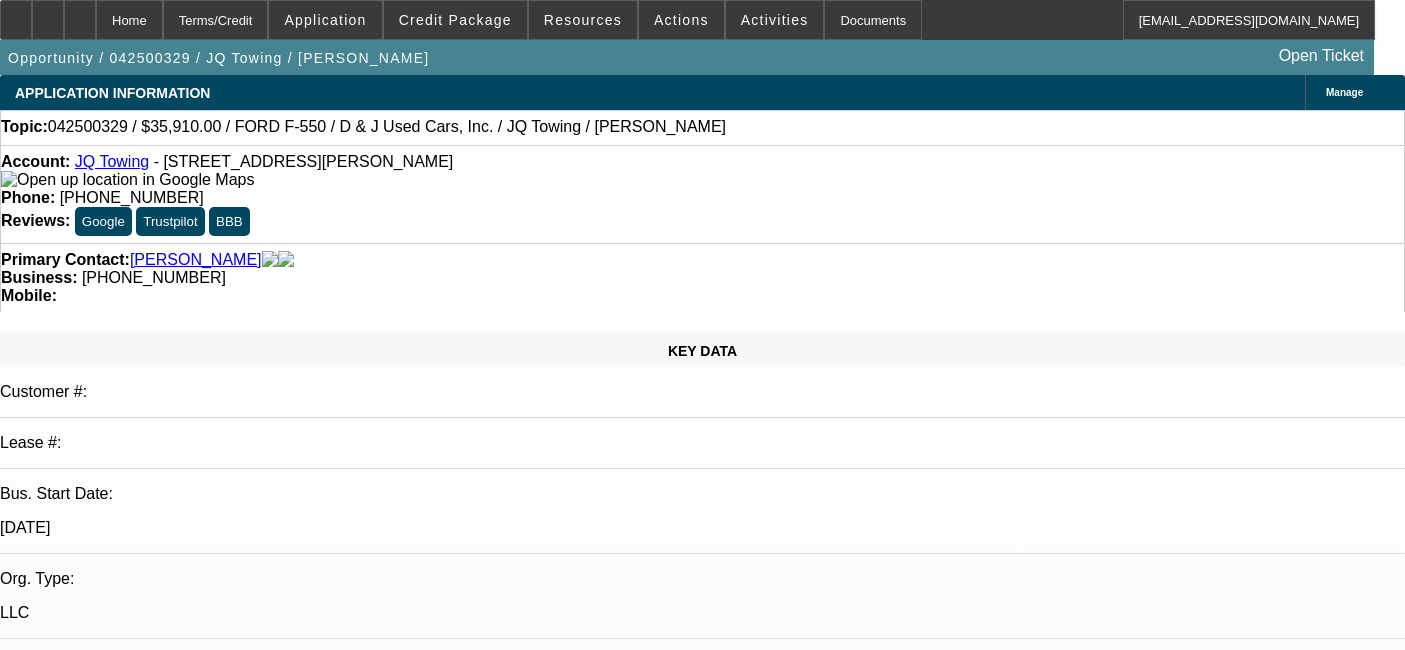 select on "0.1" 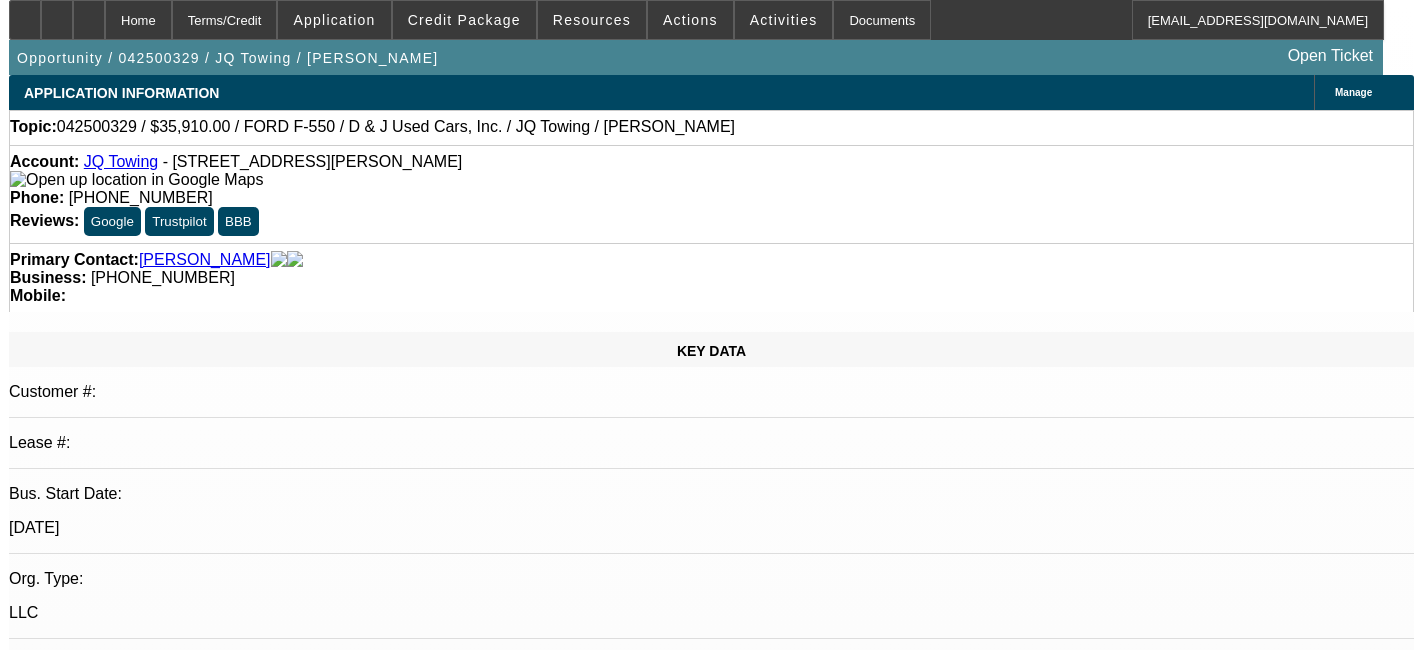 scroll, scrollTop: 0, scrollLeft: 0, axis: both 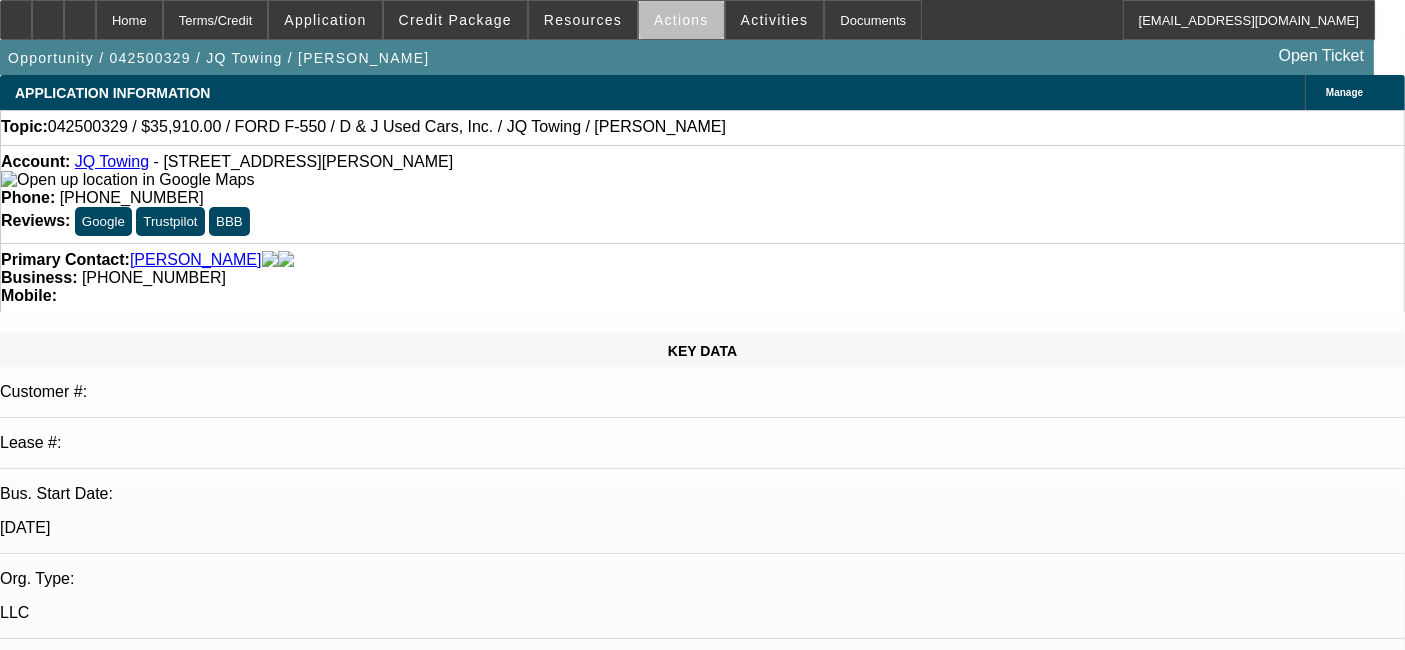 click at bounding box center (681, 20) 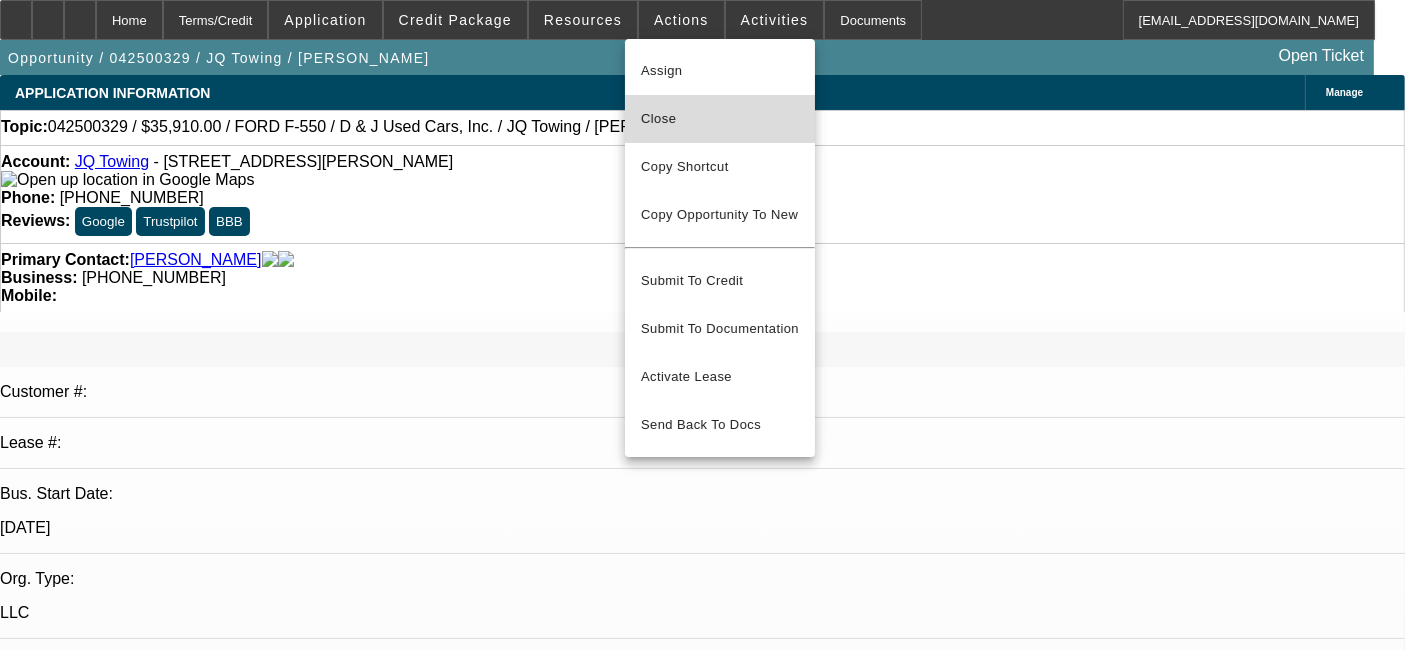 click on "Close" at bounding box center (720, 119) 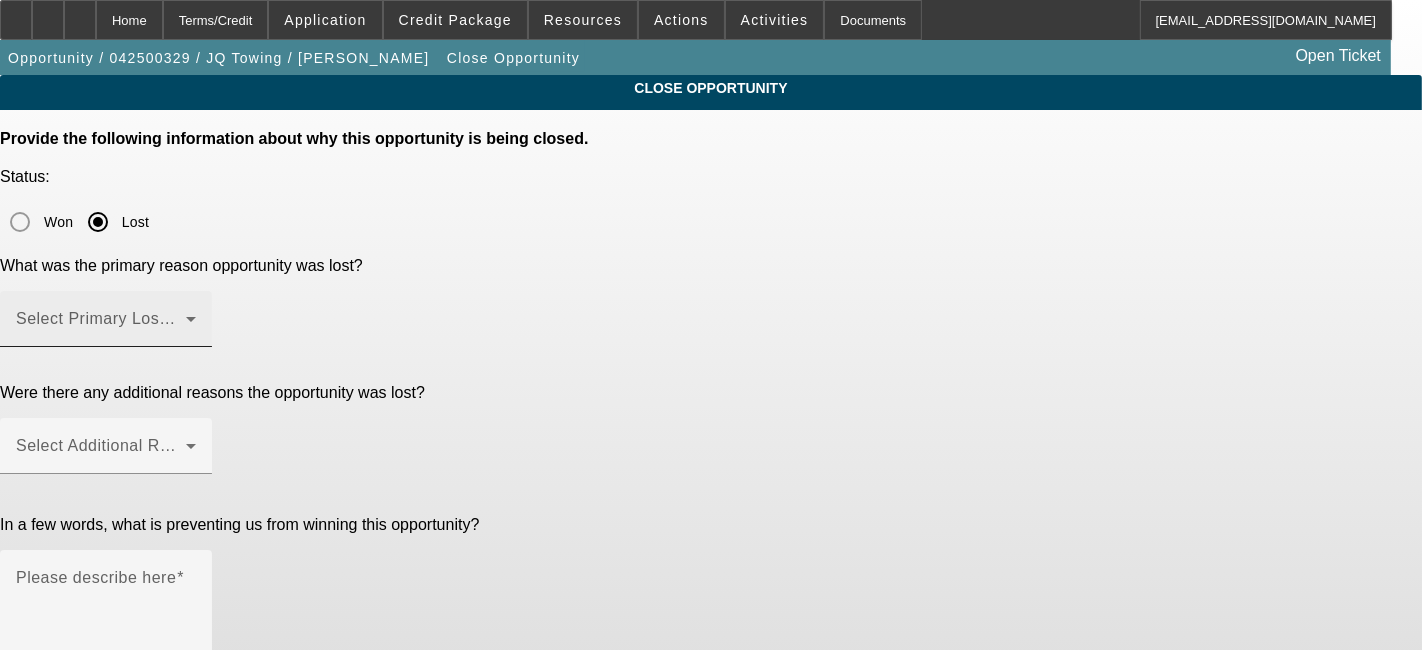click on "Select Primary Lost Reason" at bounding box center [121, 318] 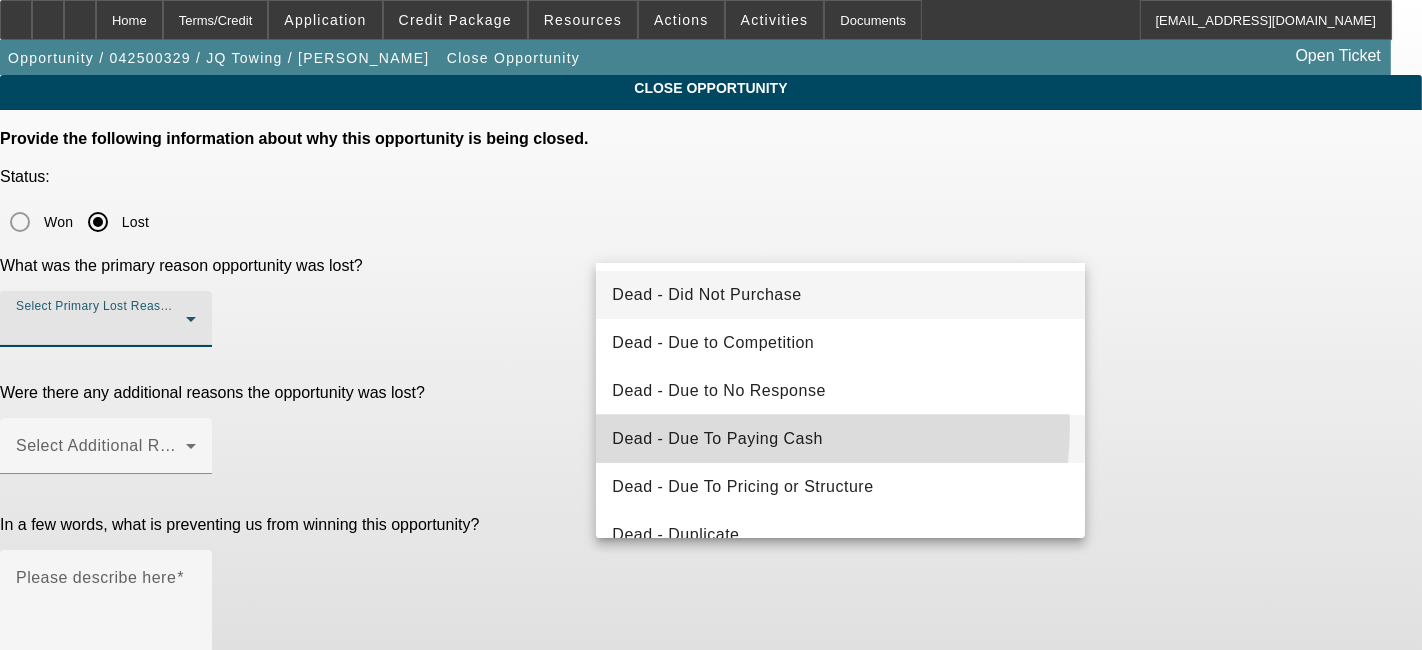 click on "Dead - Due To Paying Cash" at bounding box center [840, 439] 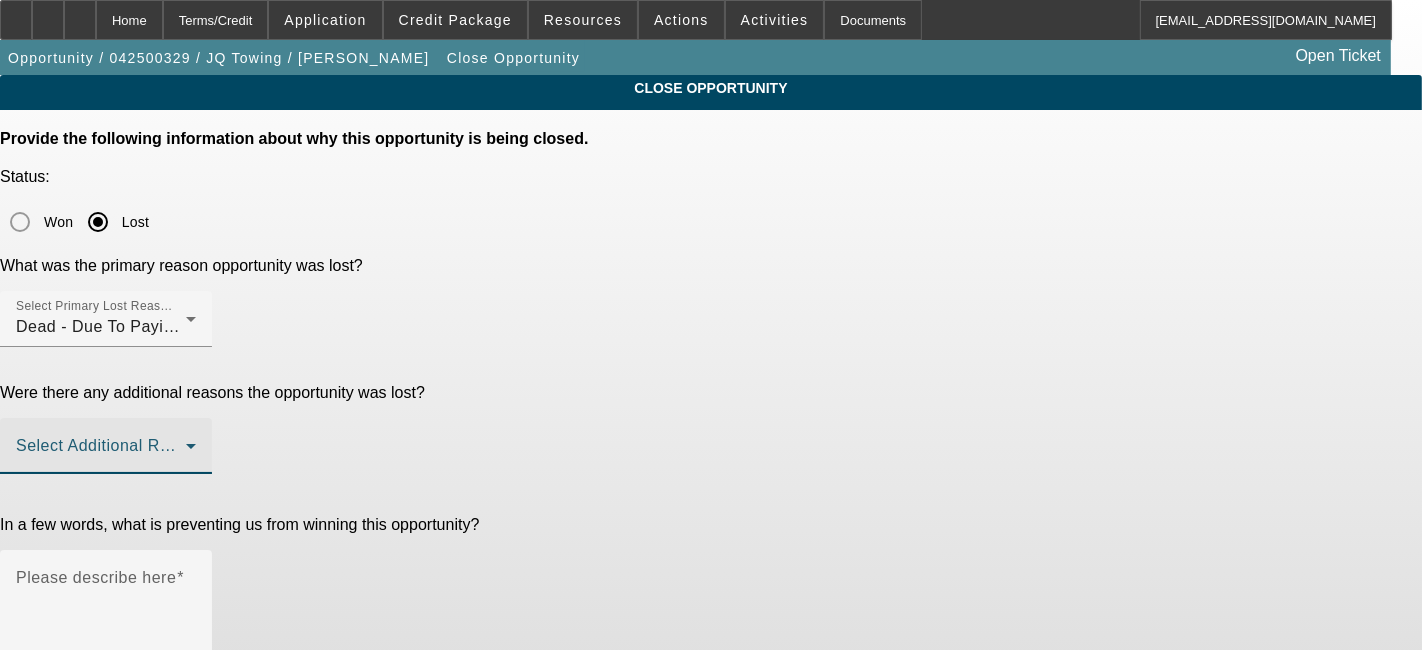 click at bounding box center (101, 454) 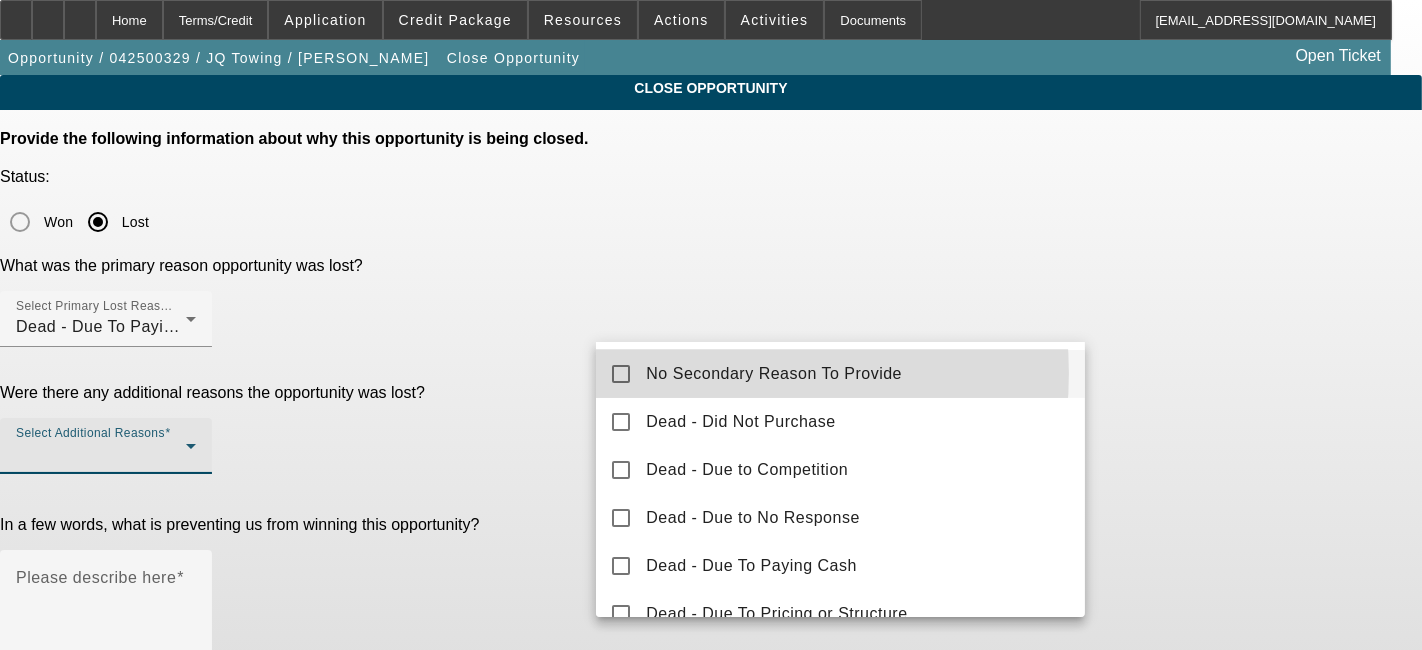 click on "No Secondary Reason To Provide" at bounding box center [774, 374] 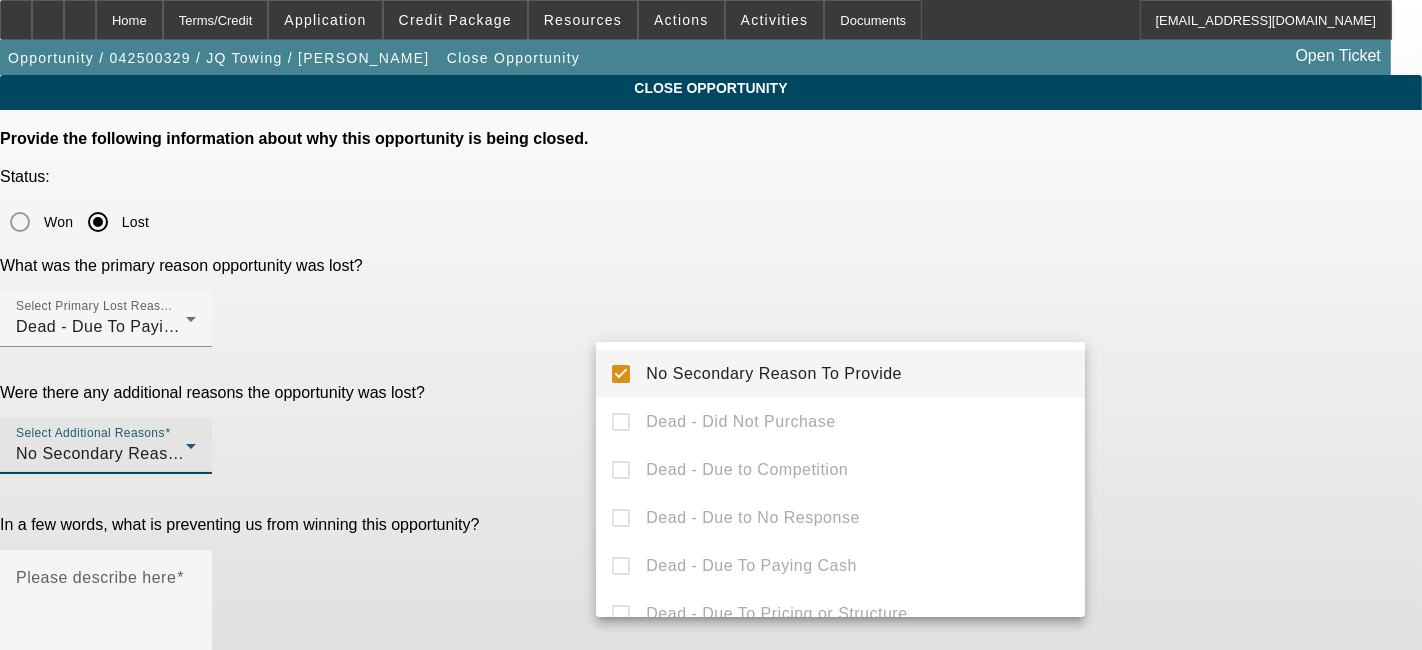 drag, startPoint x: 528, startPoint y: 385, endPoint x: 597, endPoint y: 390, distance: 69.18092 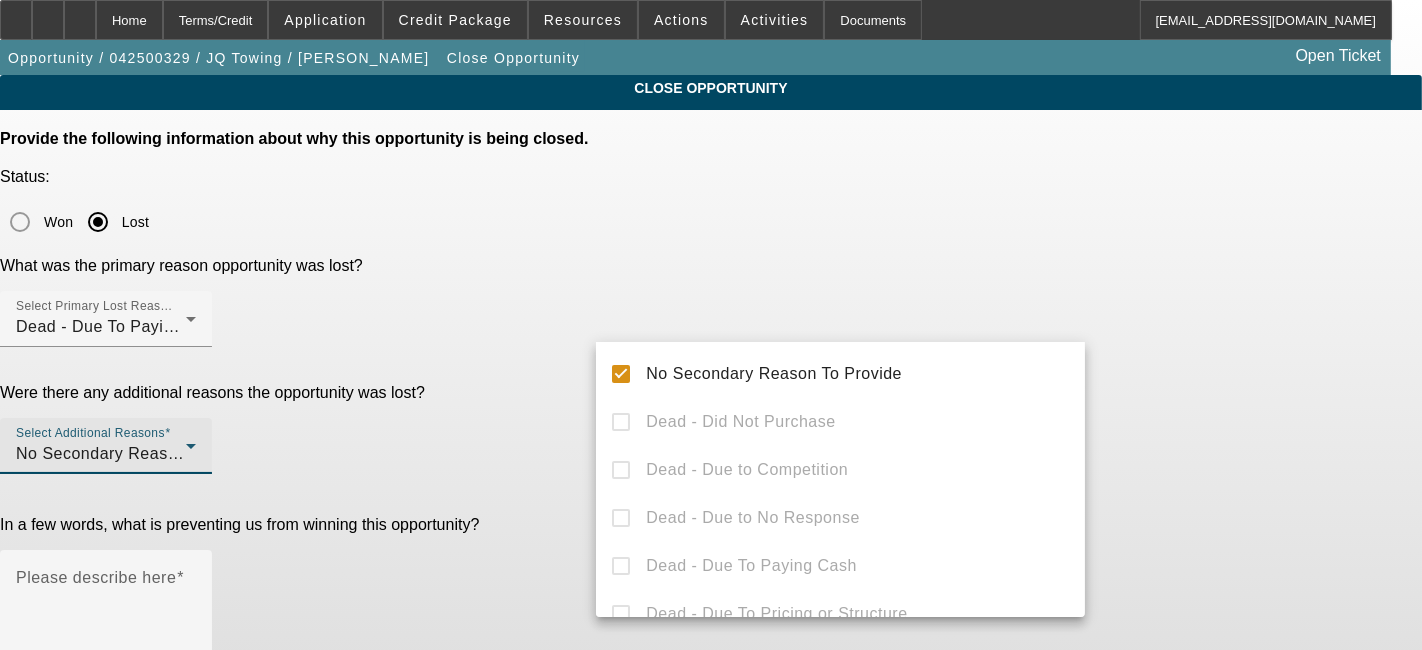 click at bounding box center [711, 325] 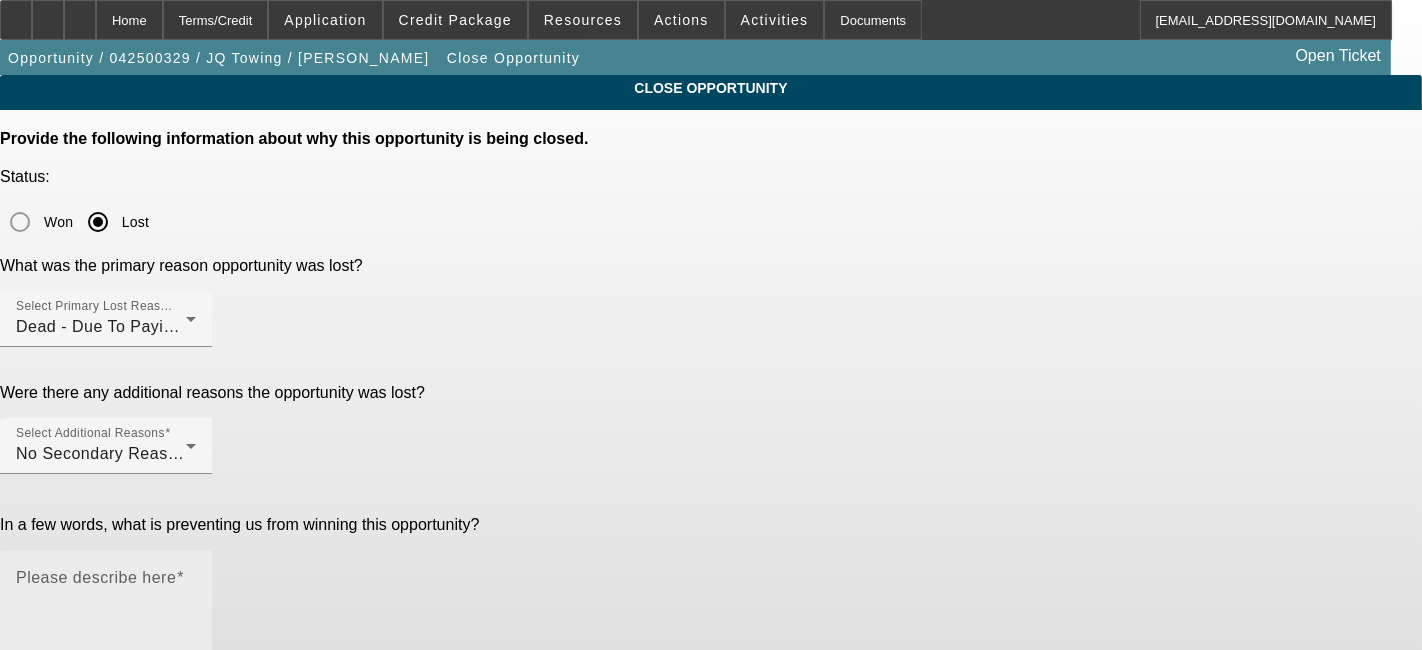 click on "Please describe here" 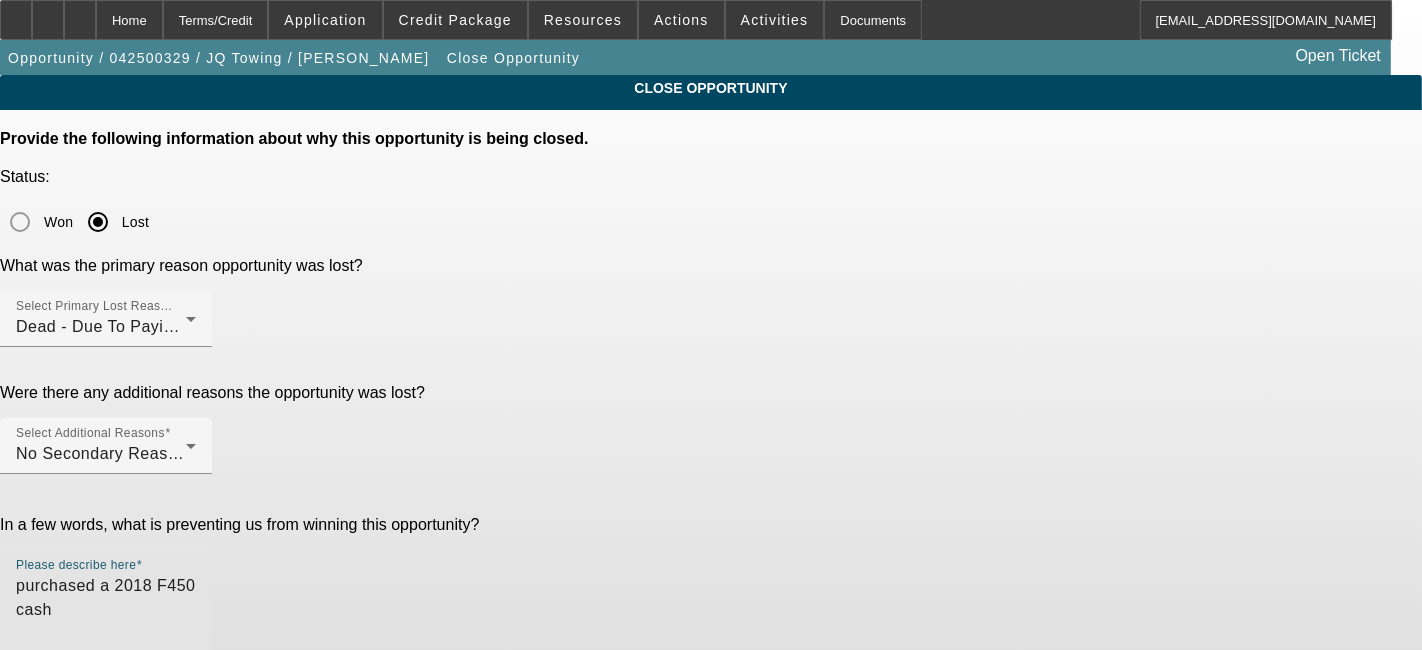 type on "purchased a 2018 F450 cash" 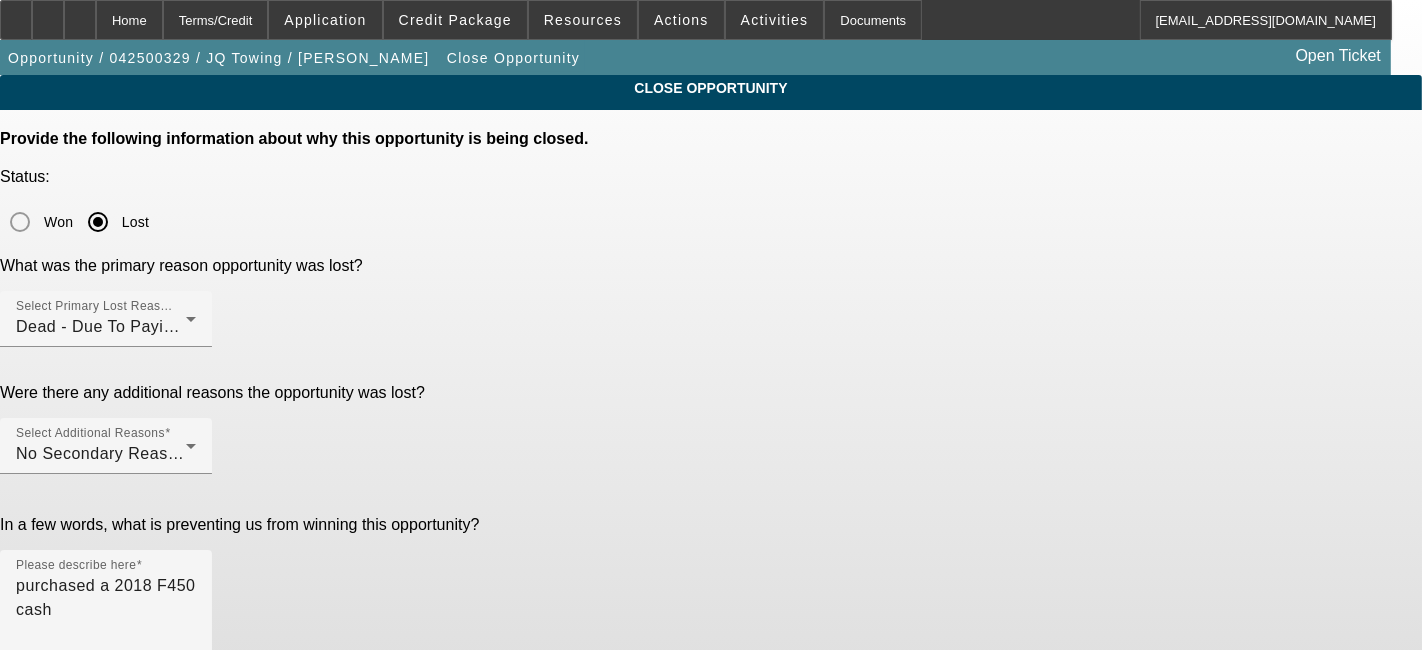 click on "Submit" 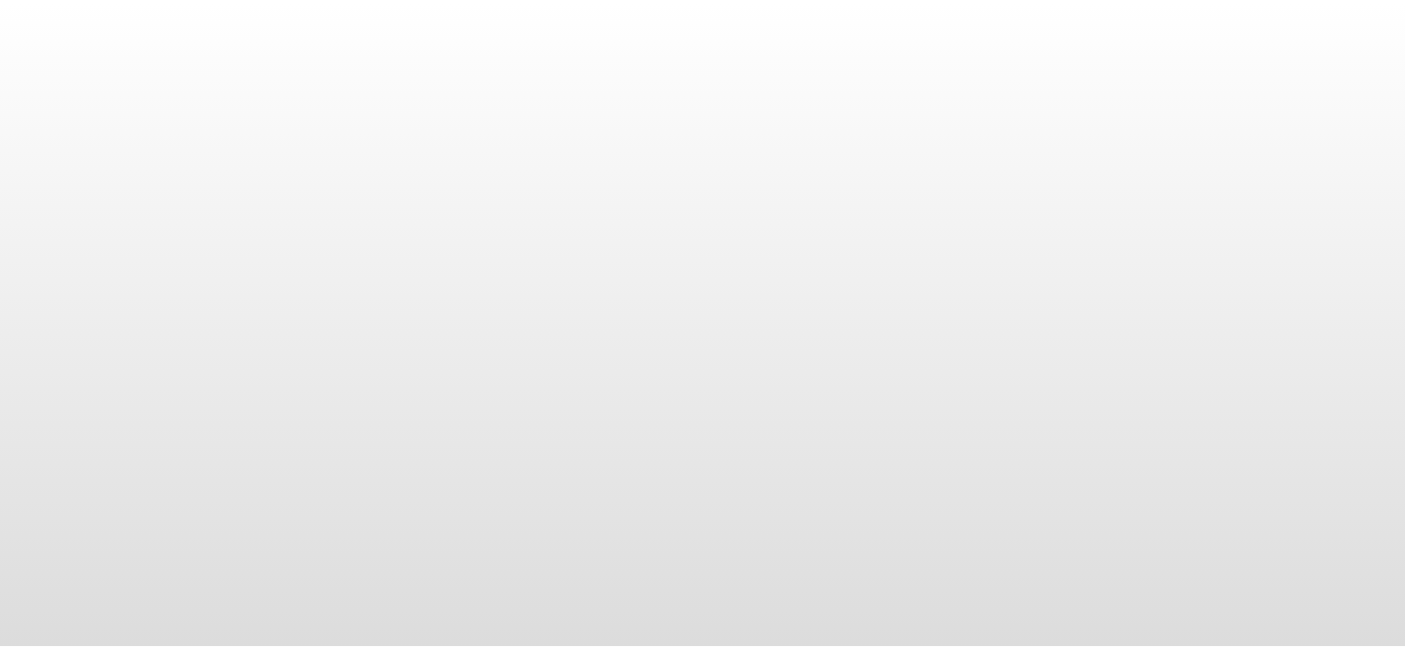 scroll, scrollTop: 0, scrollLeft: 0, axis: both 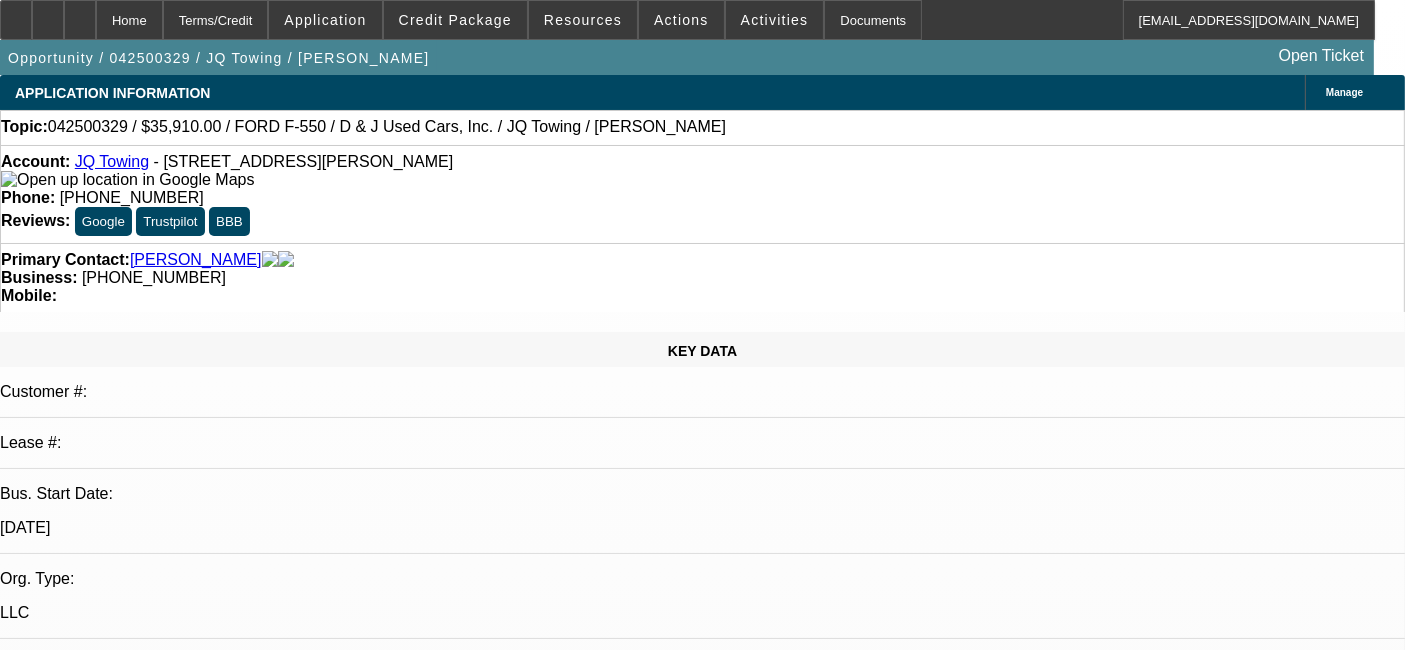 select on "0.1" 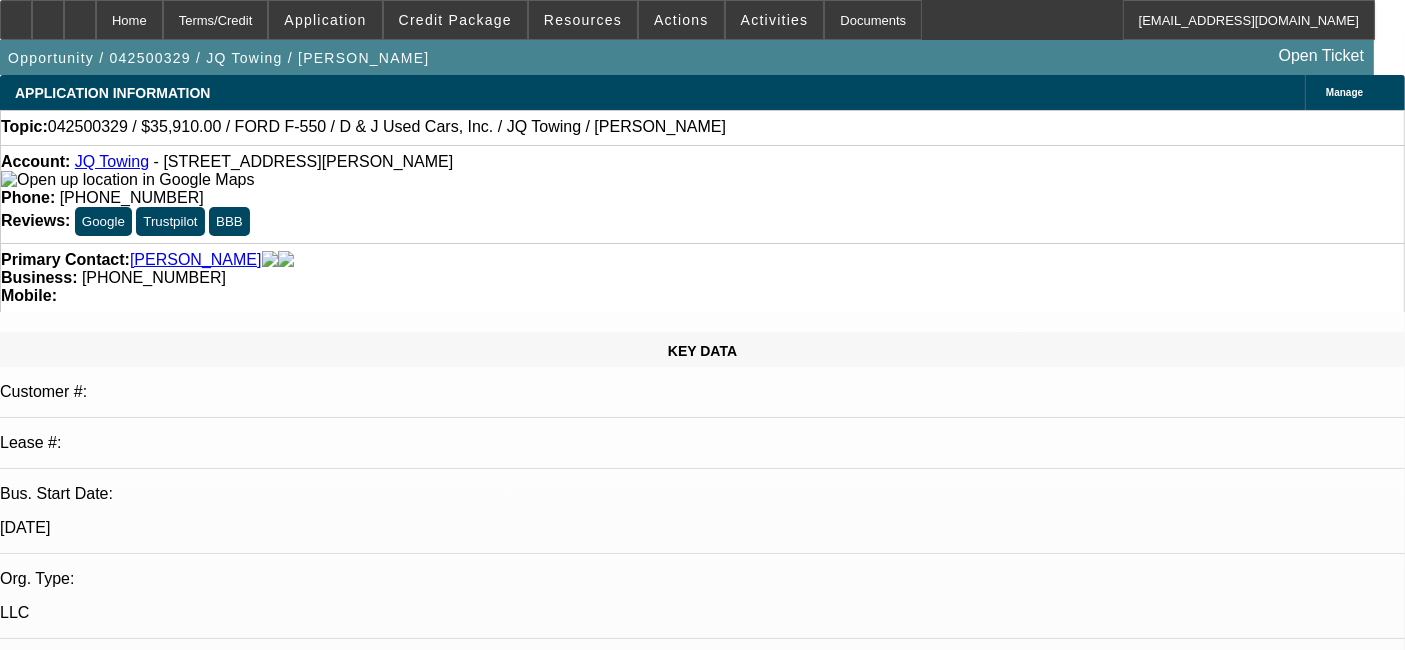 click on "[DATE] 10:30 AM" at bounding box center (61, 2843) 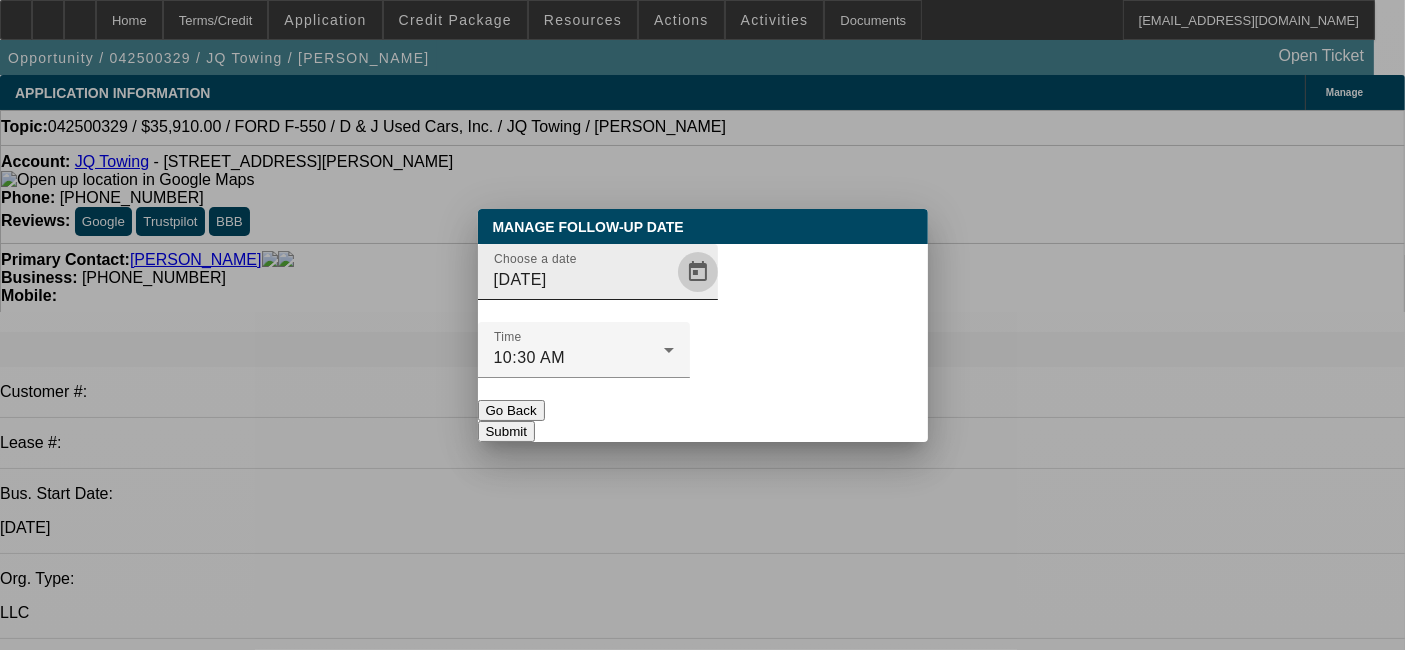 click at bounding box center (698, 272) 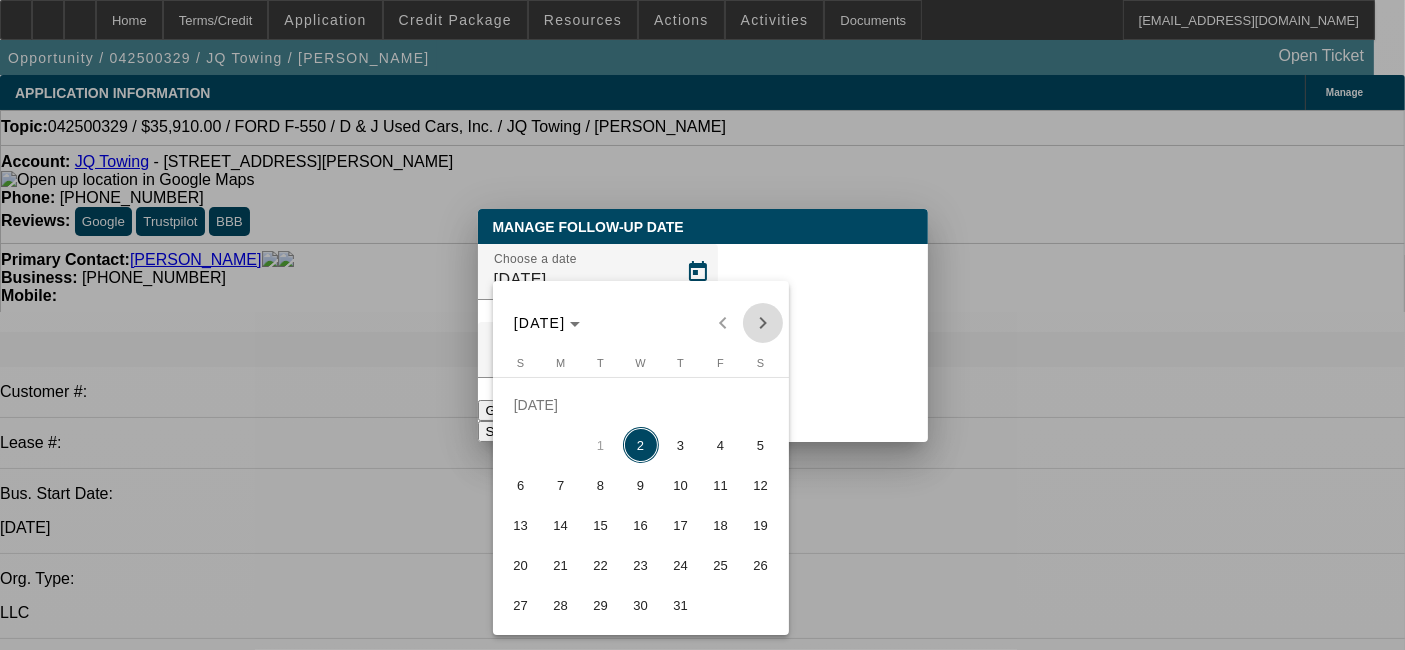 click at bounding box center (763, 323) 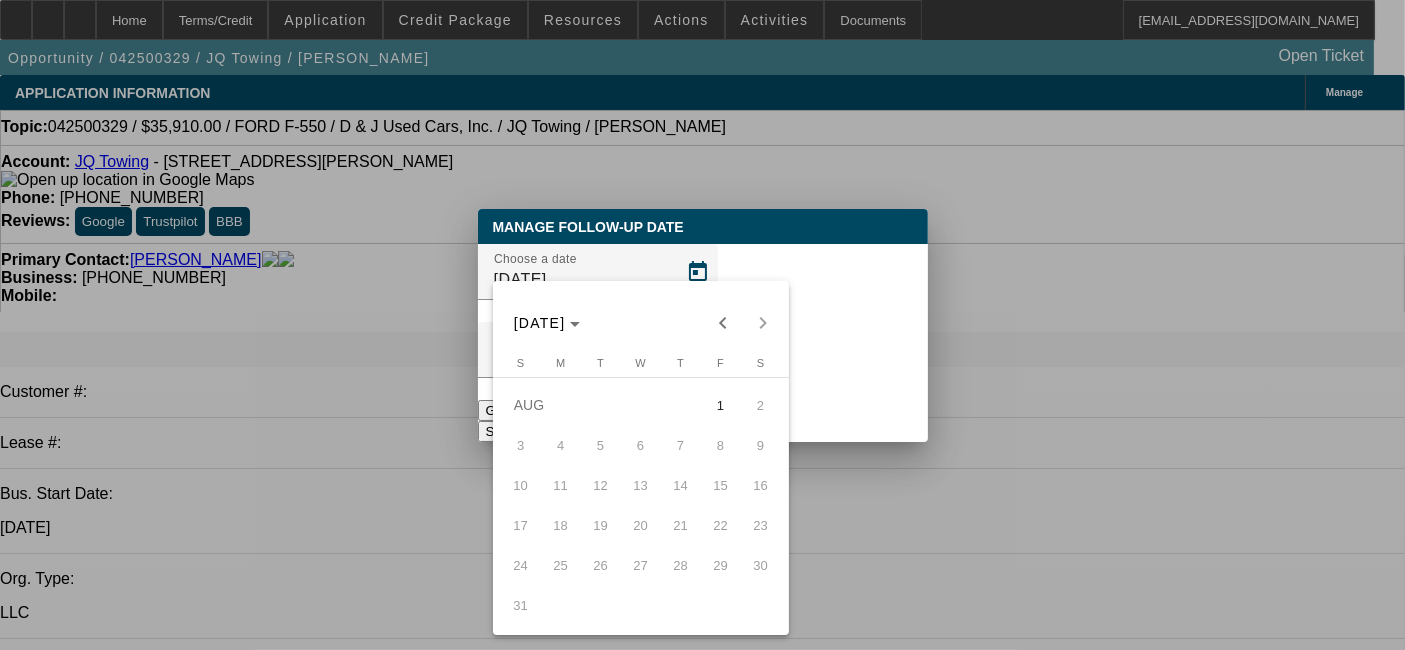 click on "1" at bounding box center [721, 405] 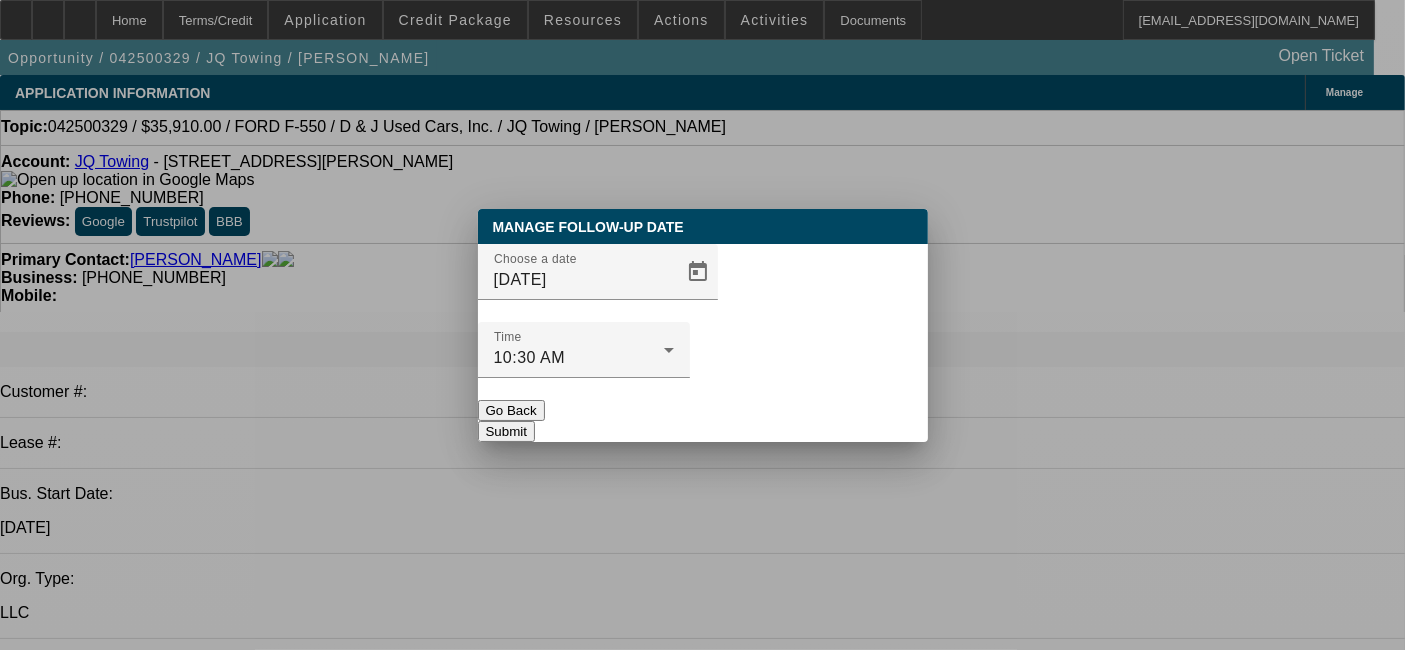 click on "Submit" at bounding box center (506, 431) 